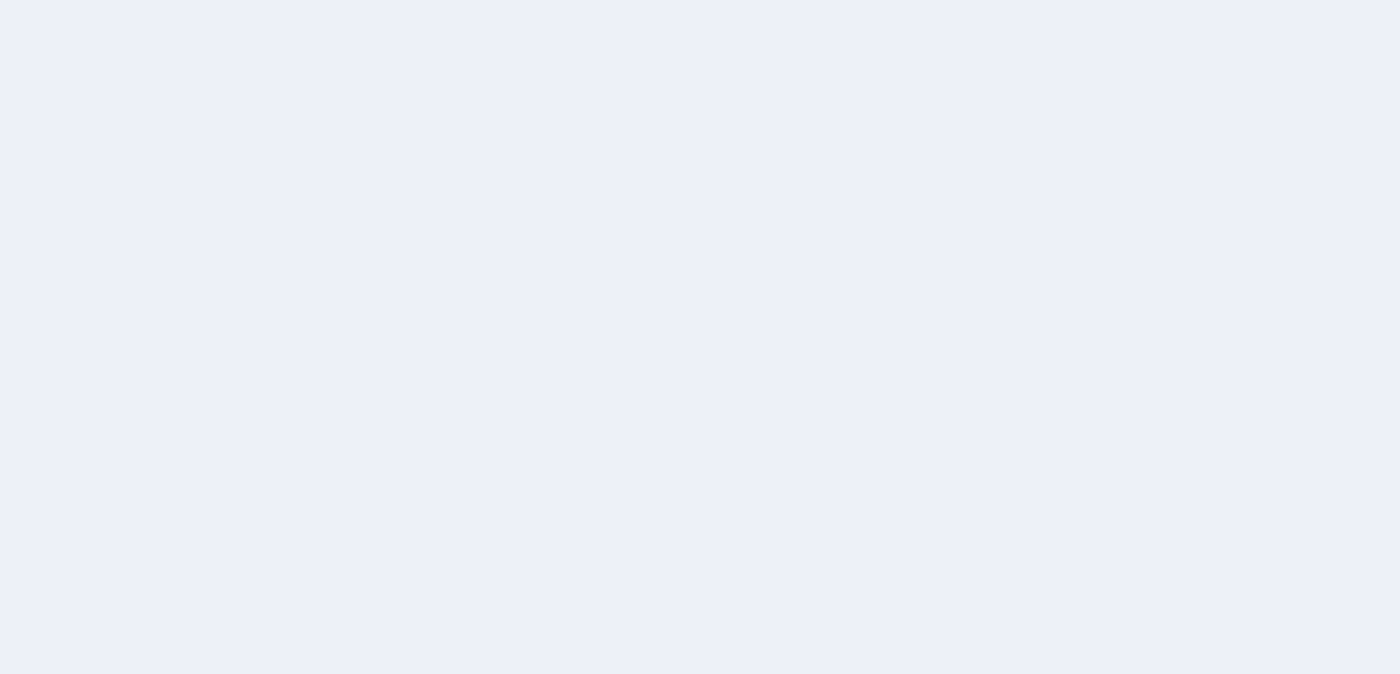 scroll, scrollTop: 0, scrollLeft: 0, axis: both 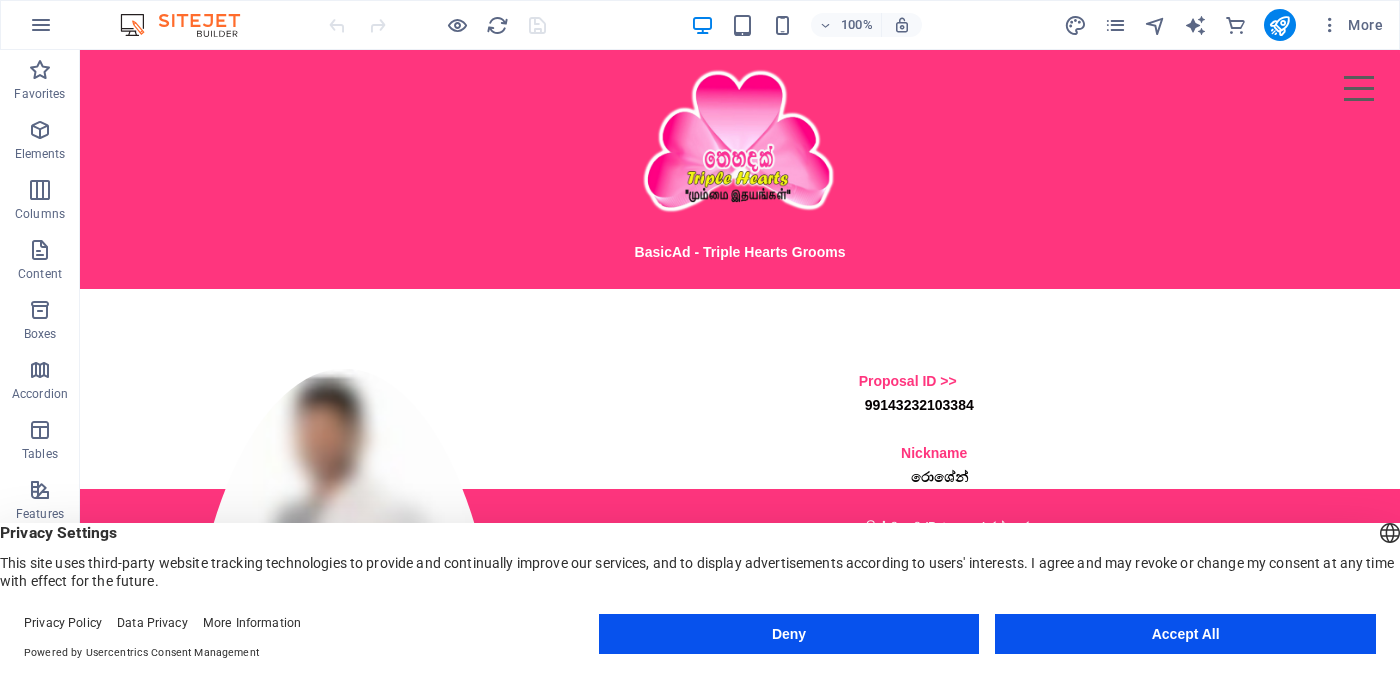 click on "Accept All" at bounding box center [1185, 634] 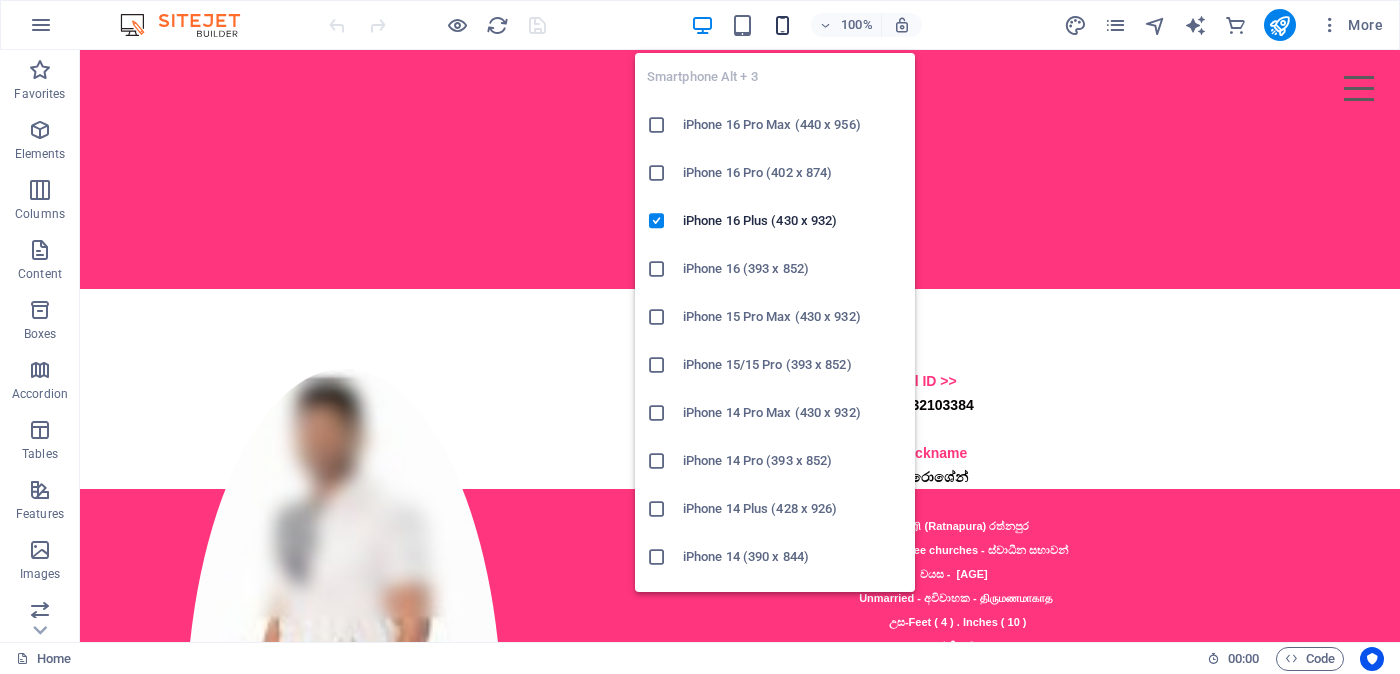 click at bounding box center (782, 25) 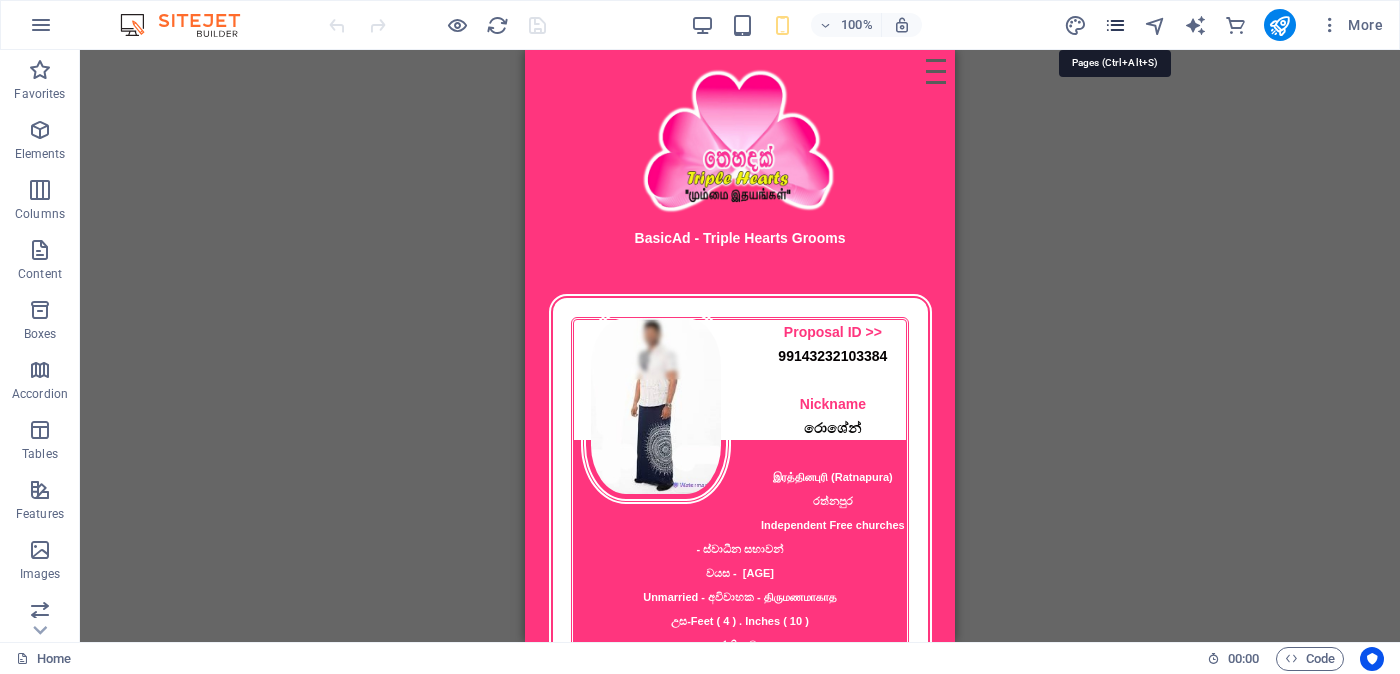 click at bounding box center [1115, 25] 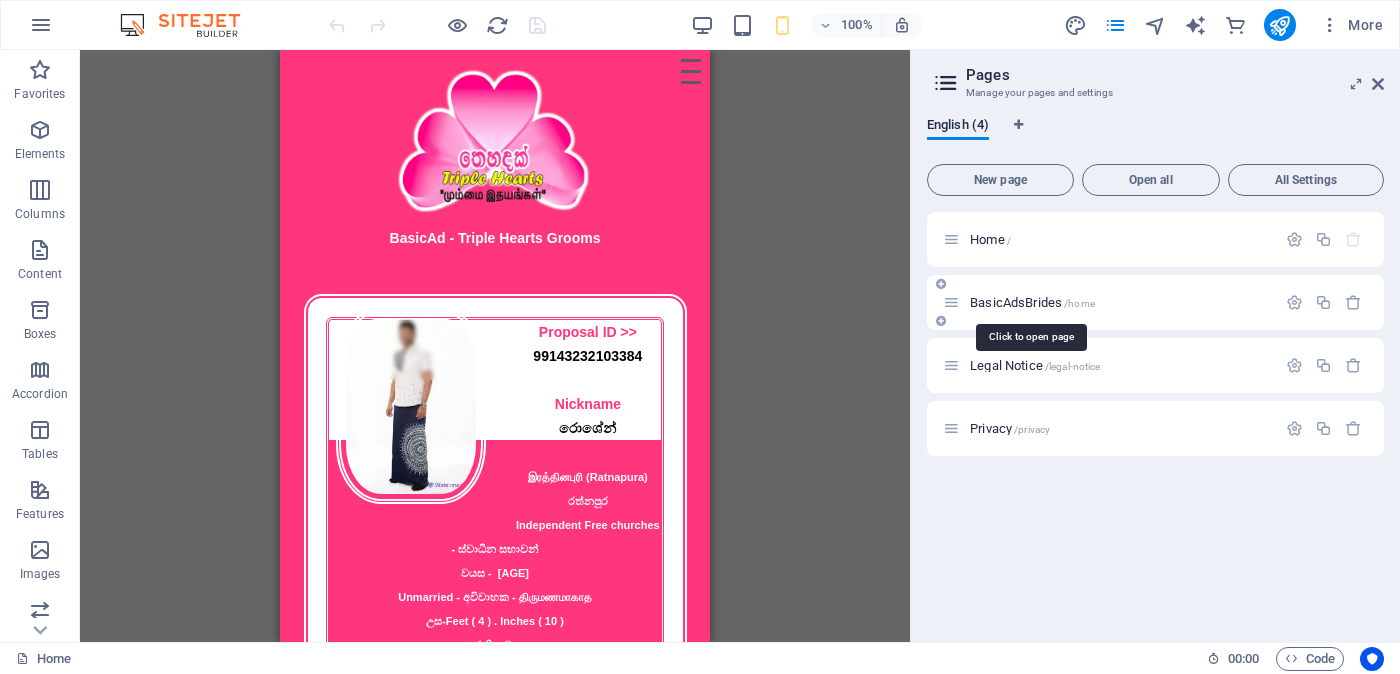click on "BasicAdsBrides /home" at bounding box center (1032, 302) 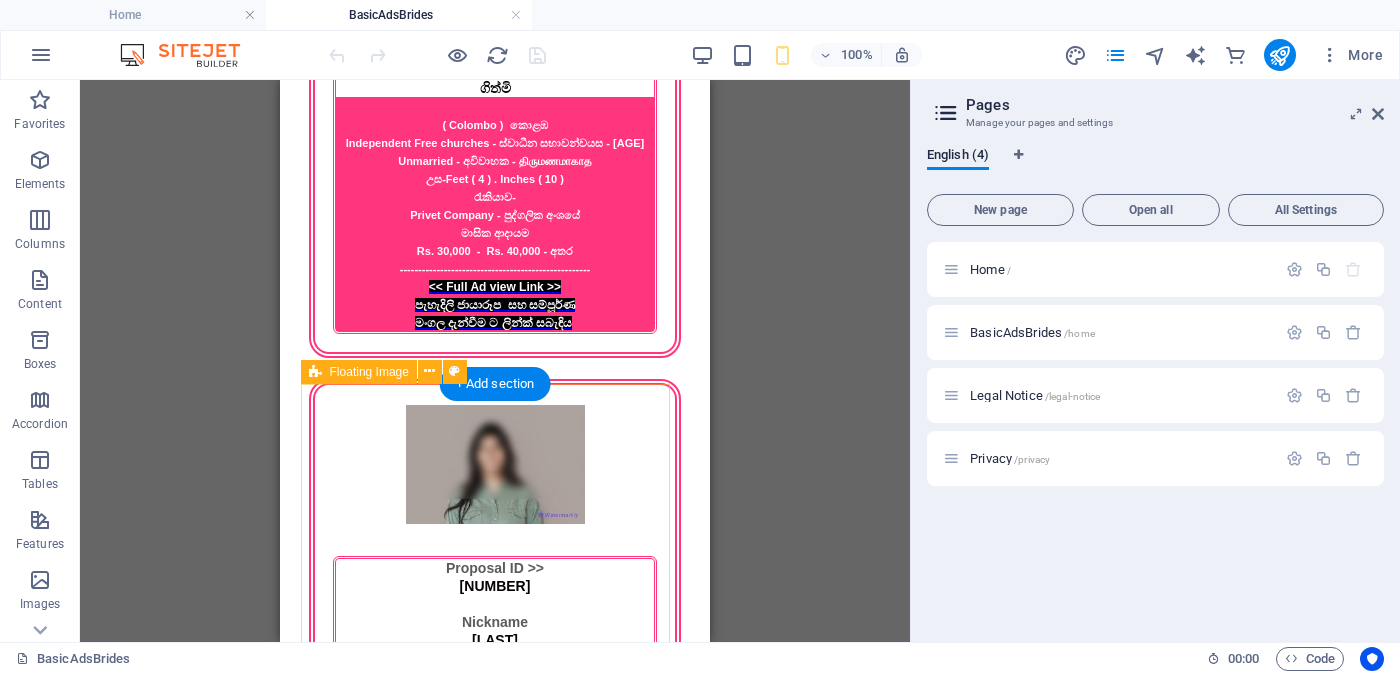 scroll, scrollTop: 2185, scrollLeft: 0, axis: vertical 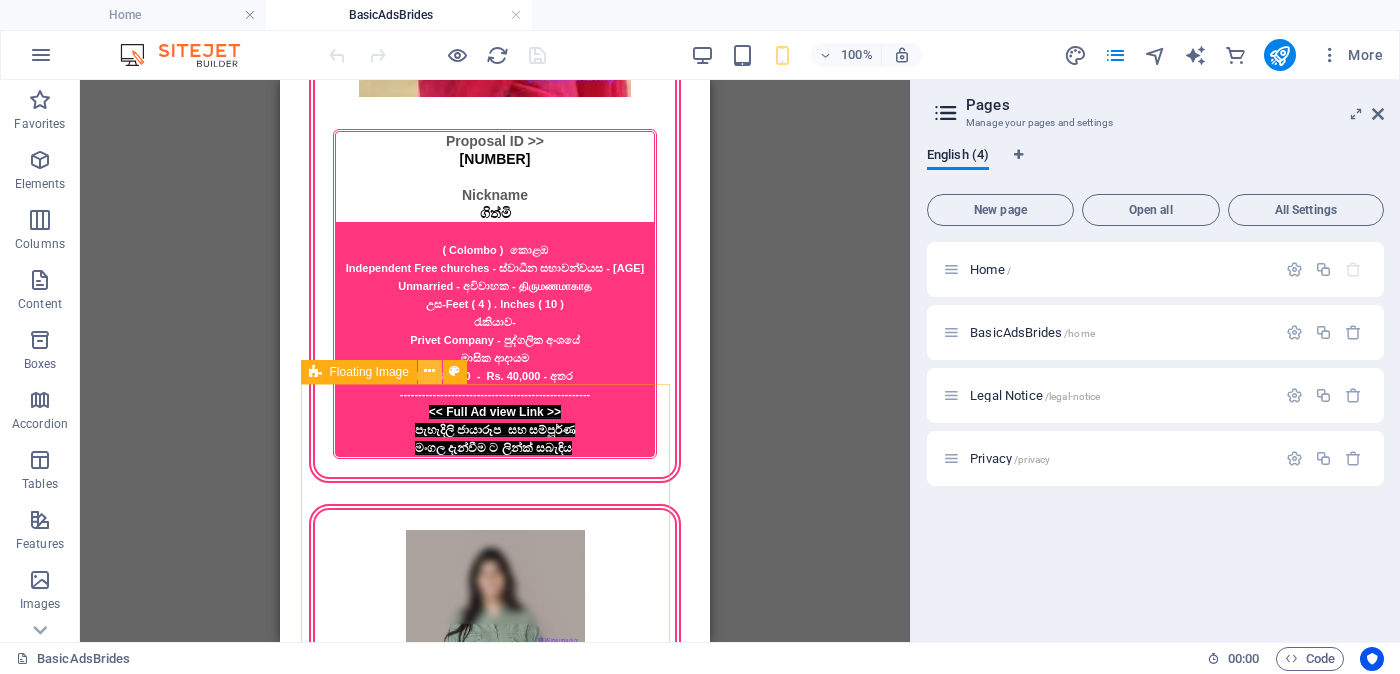 click at bounding box center (429, 371) 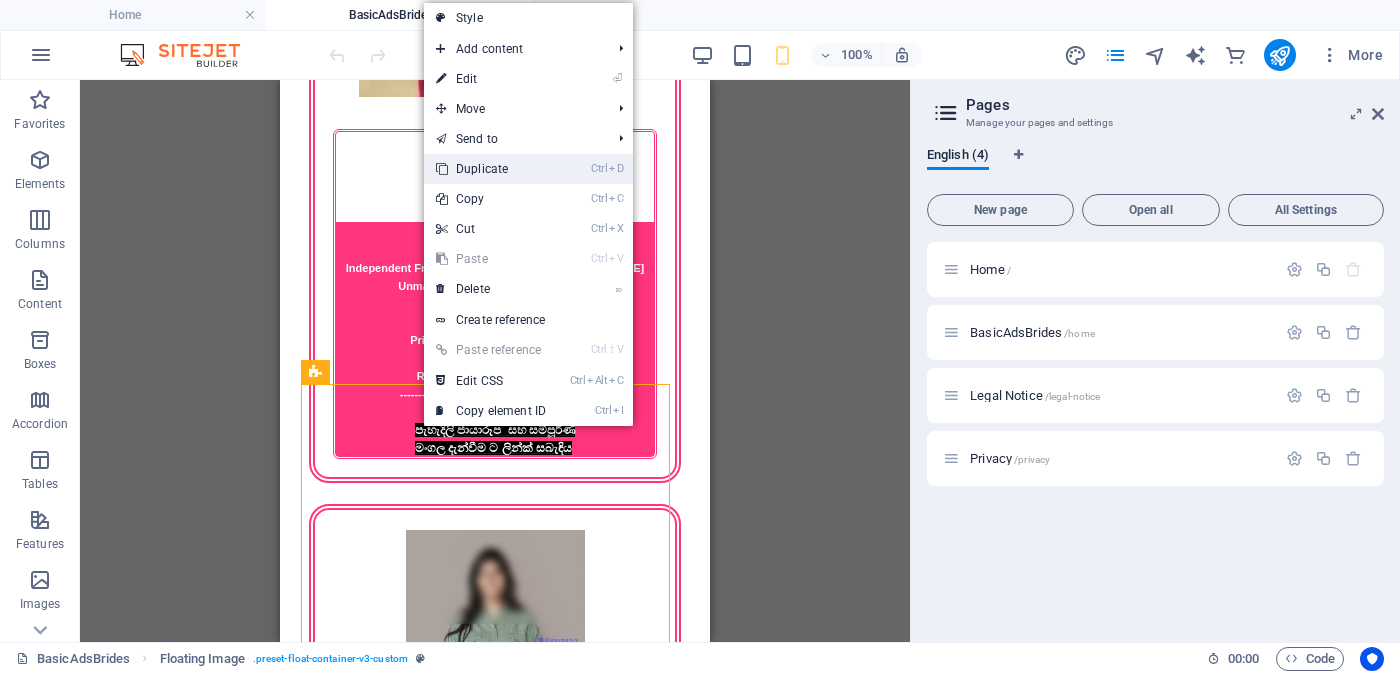 click on "Ctrl D  Duplicate" at bounding box center (491, 169) 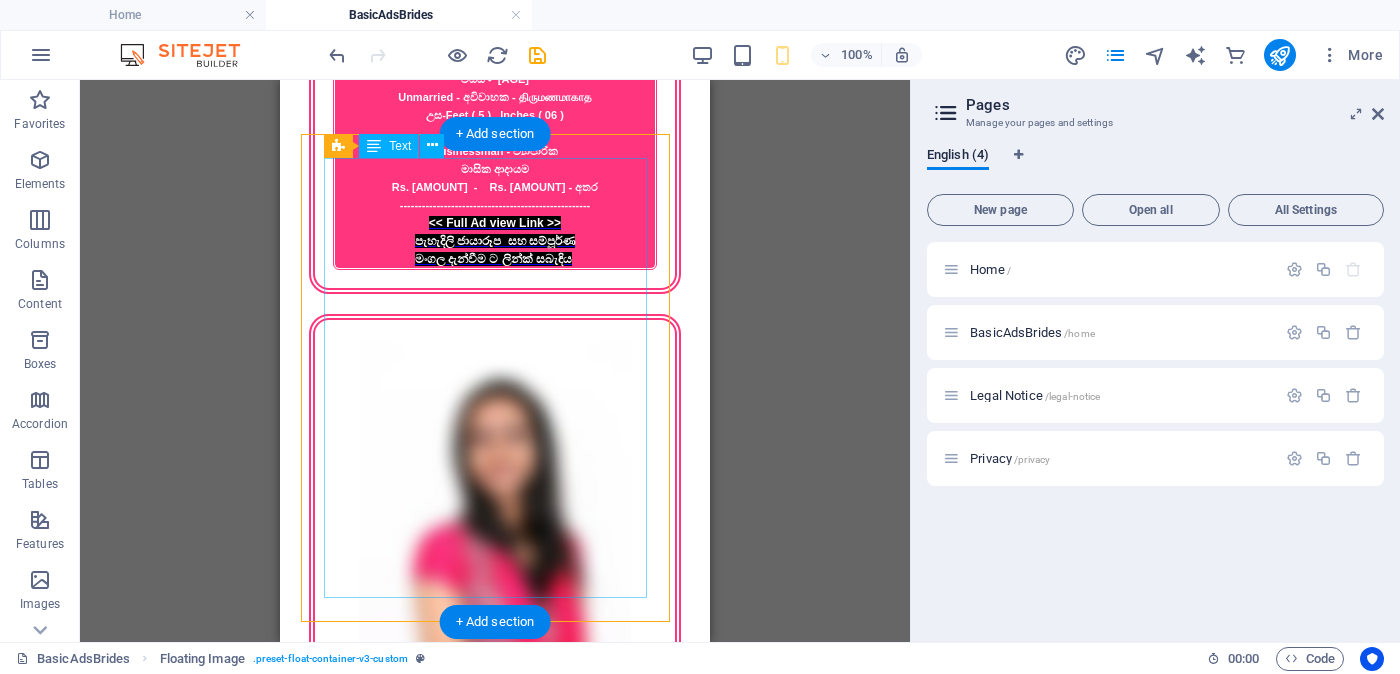 scroll, scrollTop: 2694, scrollLeft: 0, axis: vertical 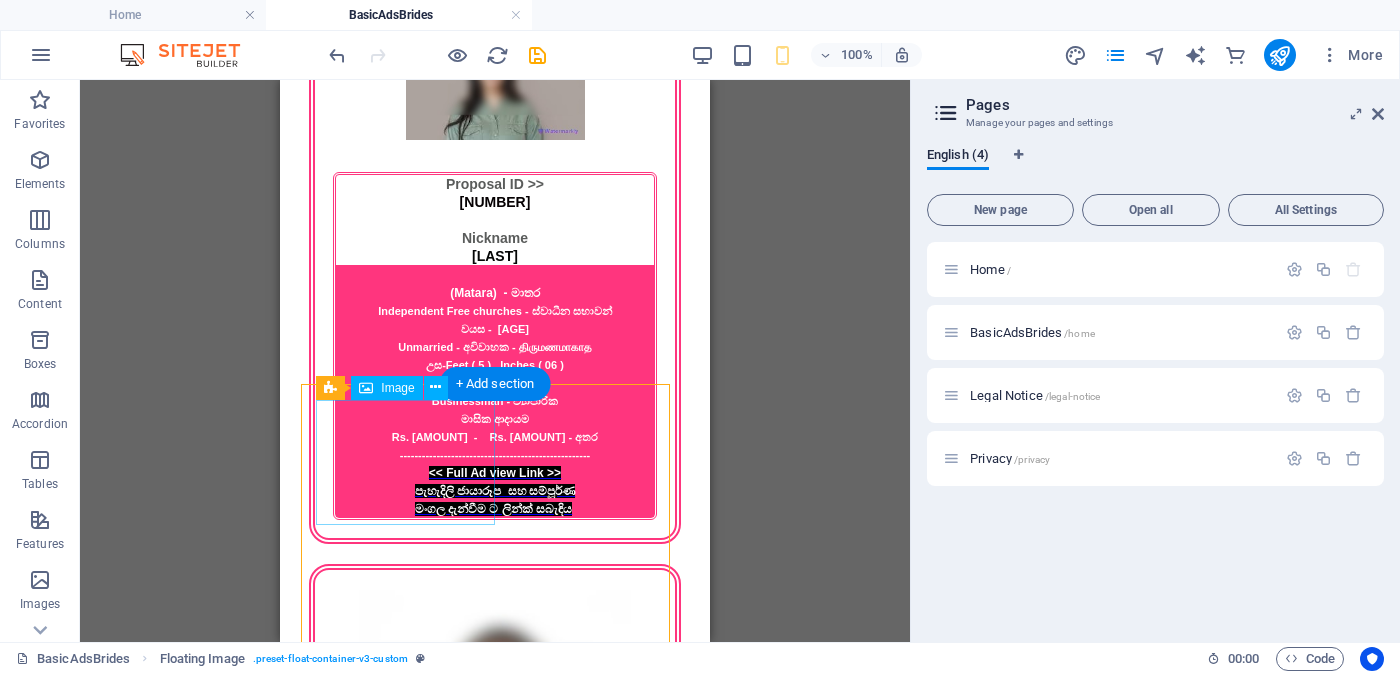 click at bounding box center (495, 2774) 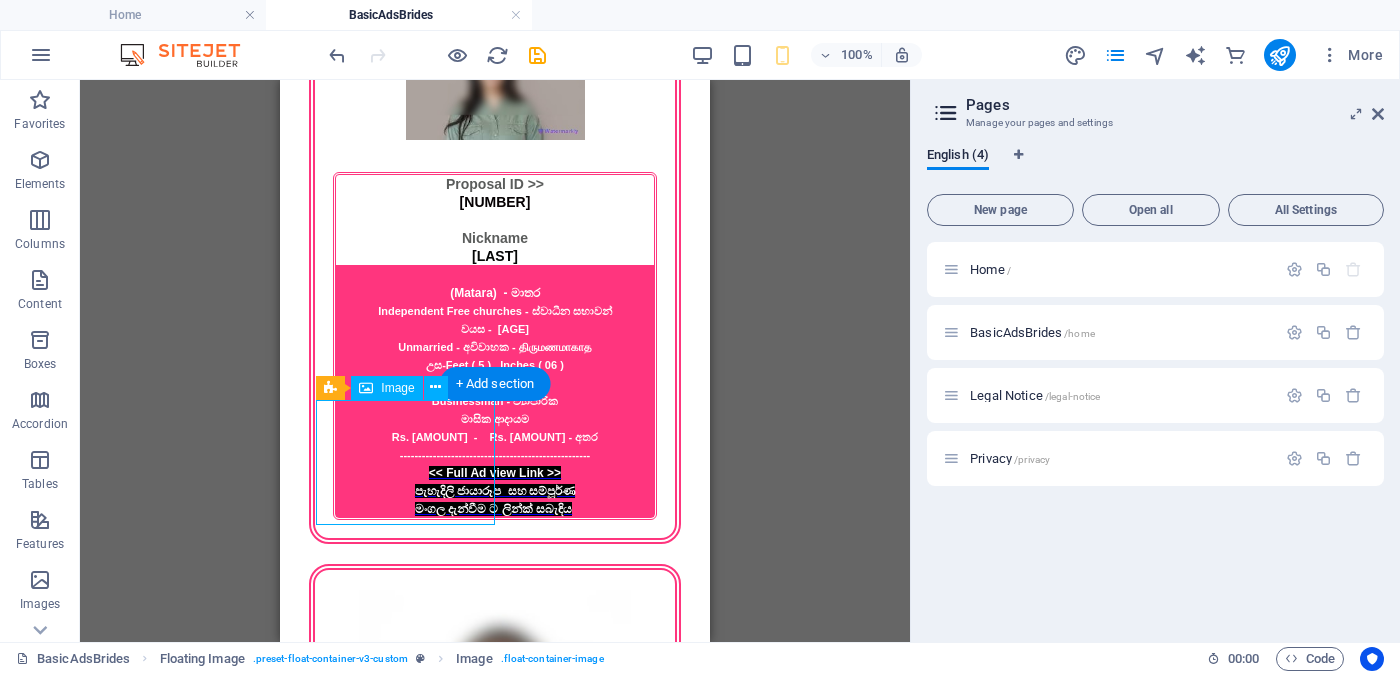 click at bounding box center (495, 2774) 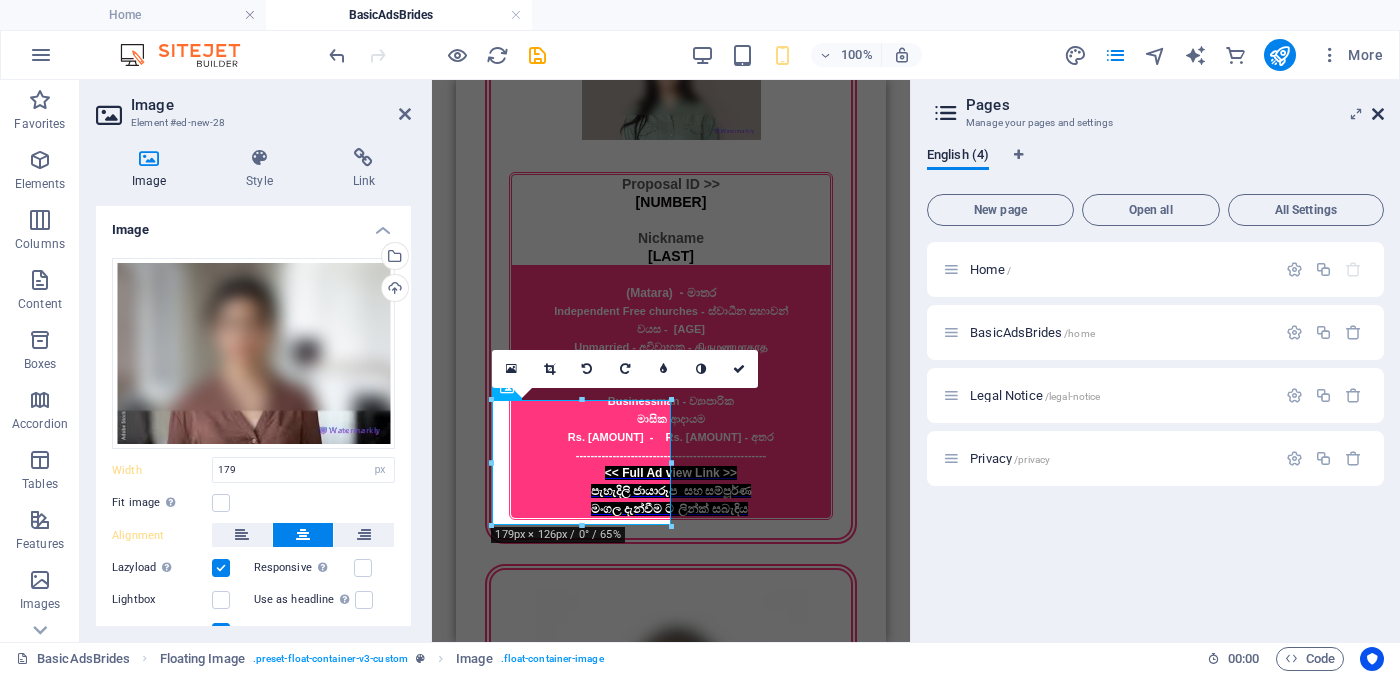 click at bounding box center [1378, 114] 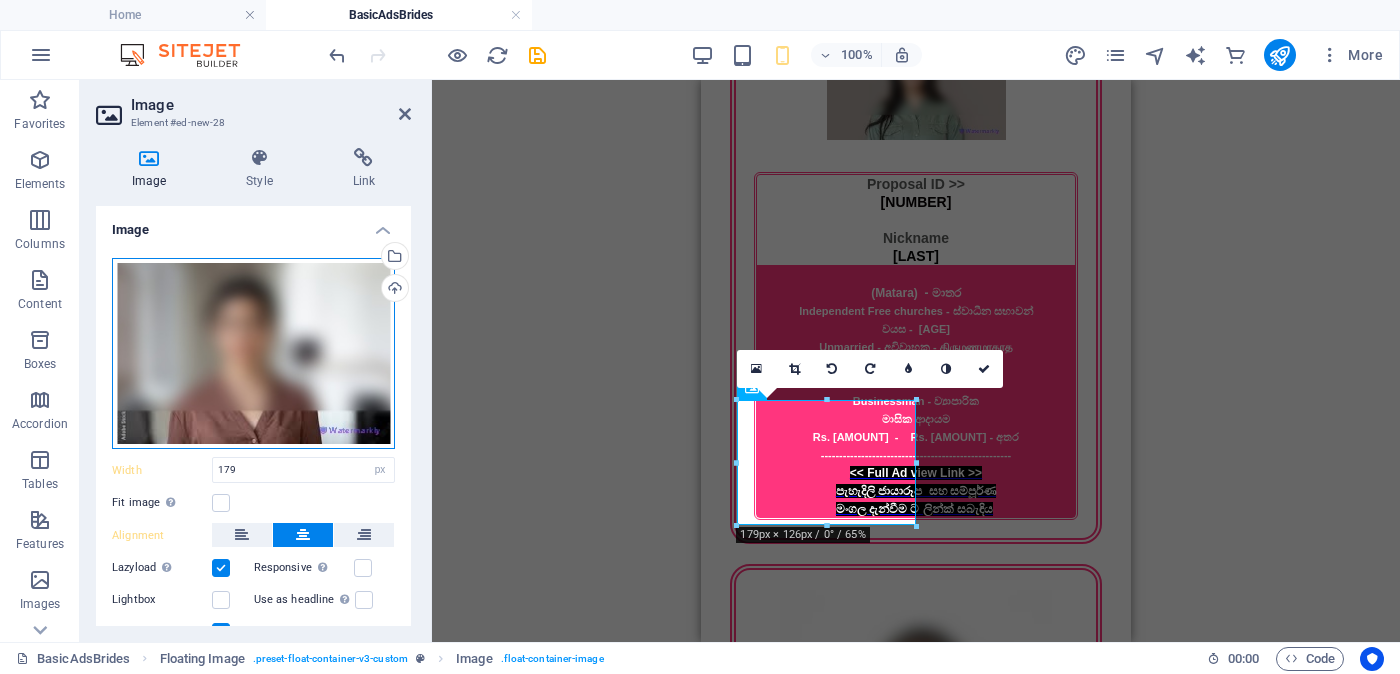 click on "Drag files here, click to choose files or select files from Files or our free stock photos & videos" at bounding box center (253, 354) 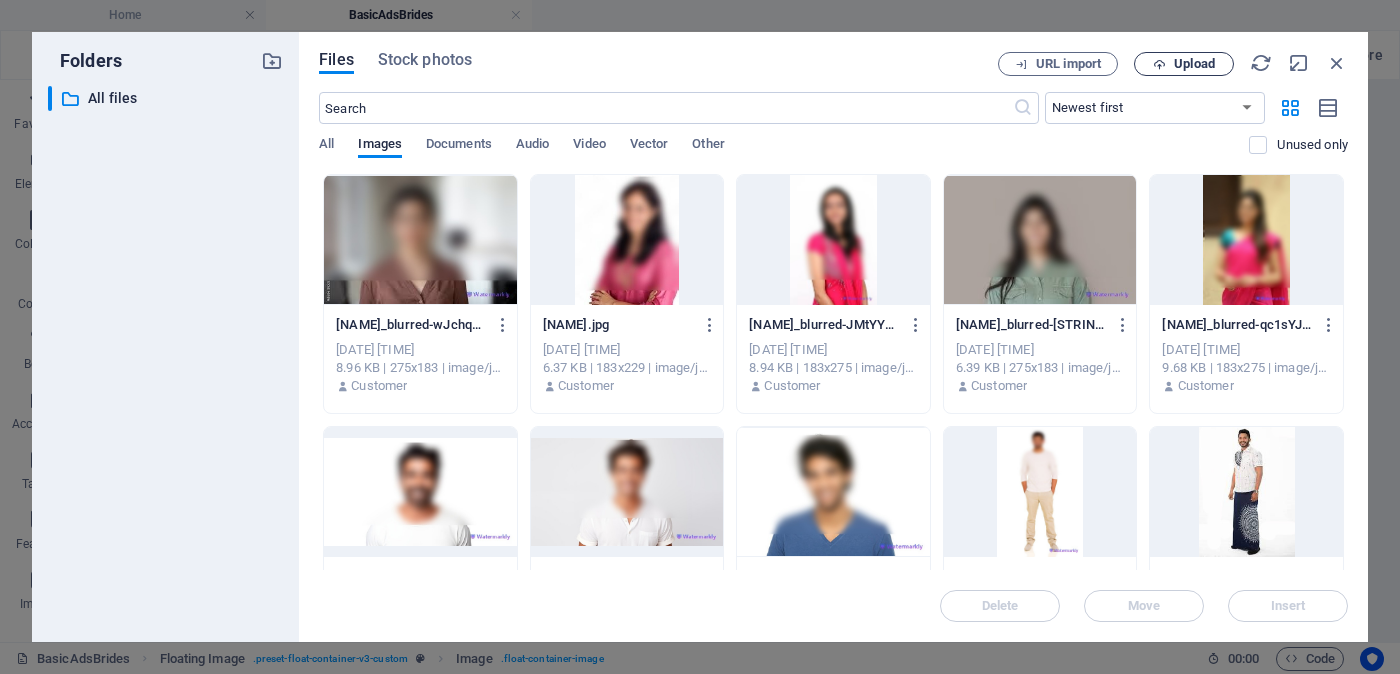 click on "Upload" at bounding box center (1194, 64) 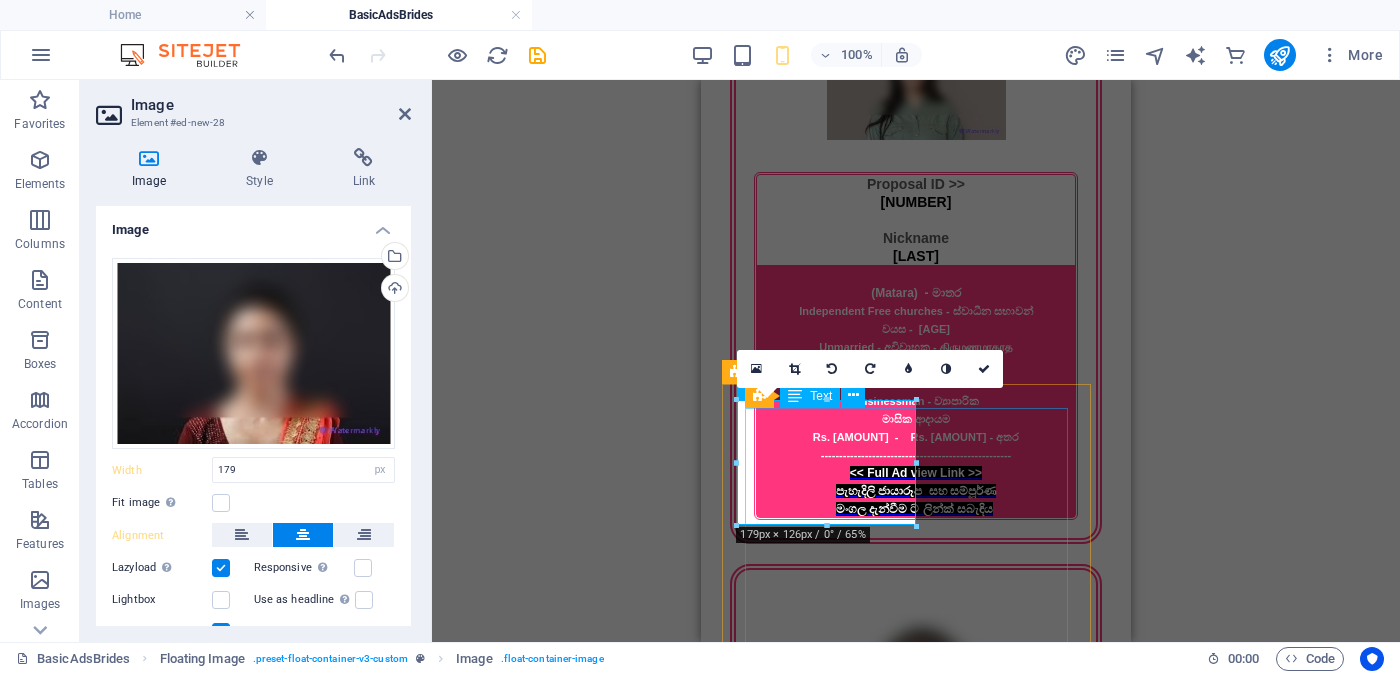 click on "Proposal ID >> [NUMBER] Nickname [NAME]       ( [CITY] ) -  [CITY]   Catholic  -  [RELIGION]    වයස -  [AGE] Unmarried -  [MARITAL_STATUS] -  [MARITAL_STATUS] උස-Feet ( [NUMBER] ) . Inches ( [NUMBER] ) රැකියාව-  Private  -  [OCCUPATION]    මාසික ආදායම Rs. [SALARY] Rs. [SALARY] -  අතර  ---------------------------------------------------- << Full Ad view Link >>  [TEXT]" at bounding box center (916, 3029) 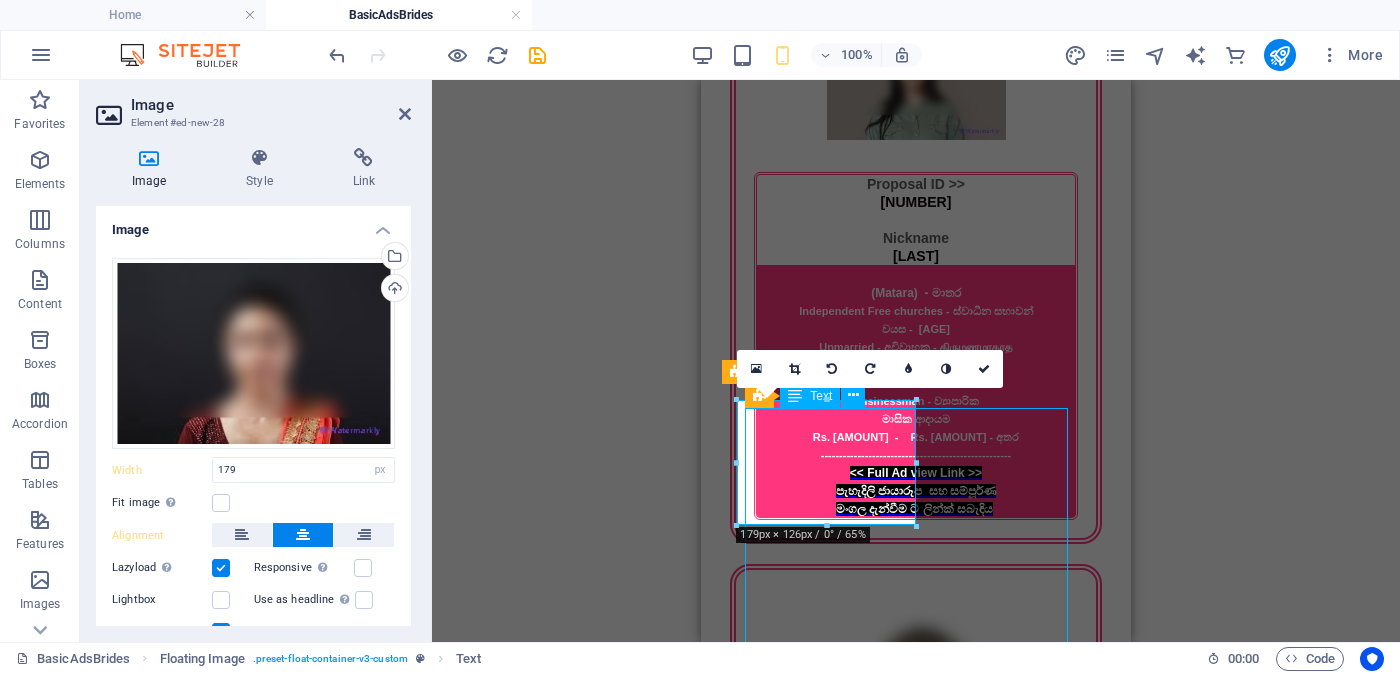 click on "Proposal ID >> [NUMBER] Nickname [NAME]       ( [CITY] ) -  [CITY]   Catholic  -  [RELIGION]    වයස -  [AGE] Unmarried -  [MARITAL_STATUS] -  [MARITAL_STATUS] උස-Feet ( [NUMBER] ) . Inches ( [NUMBER] ) රැකියාව-  Private  -  [OCCUPATION]    මාසික ආදායම Rs. [SALARY] Rs. [SALARY] -  අතර  ---------------------------------------------------- << Full Ad view Link >>  [TEXT]" at bounding box center (916, 3029) 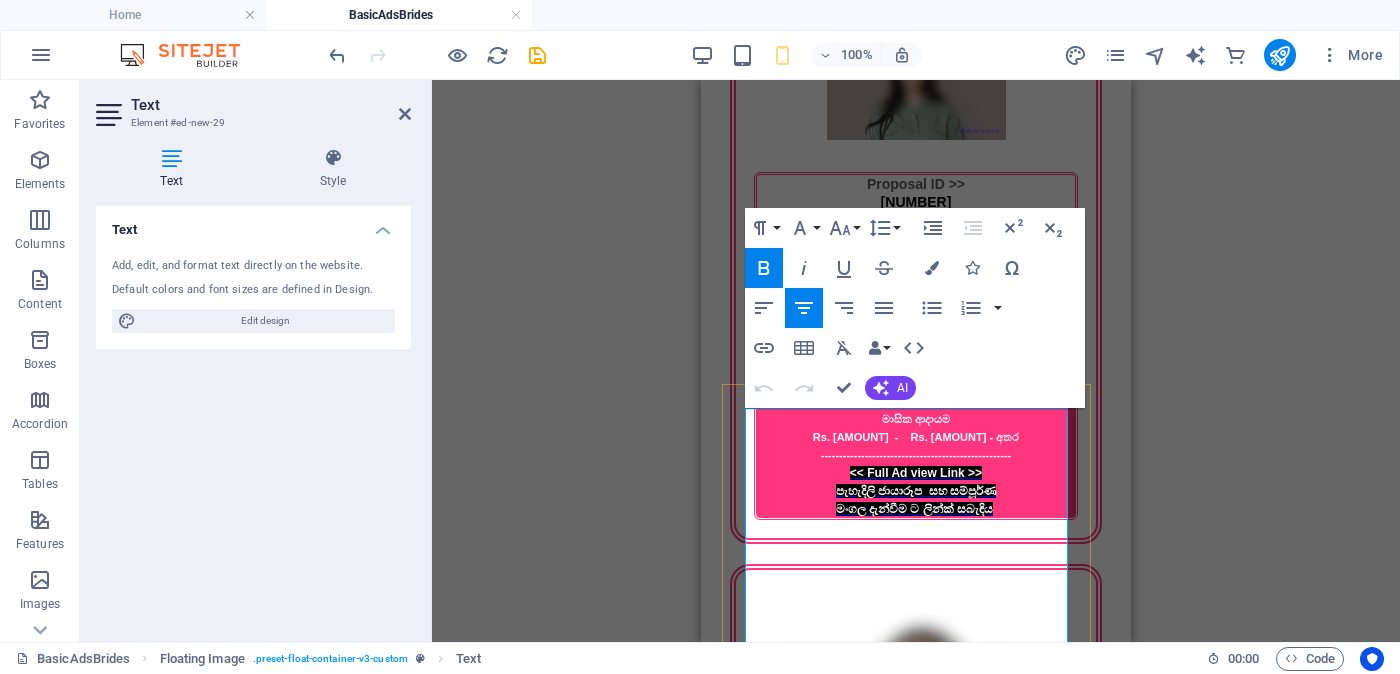 click on "මනීශා" at bounding box center (914, 2947) 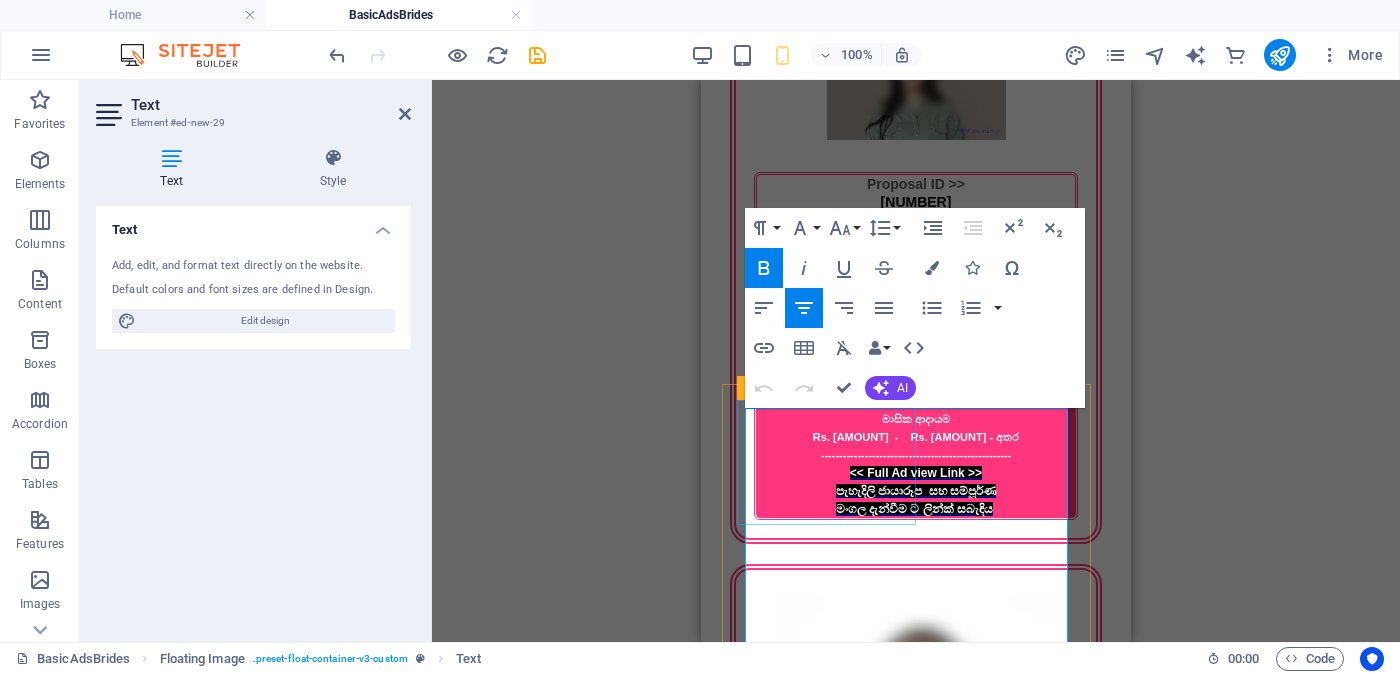 click at bounding box center [916, 2774] 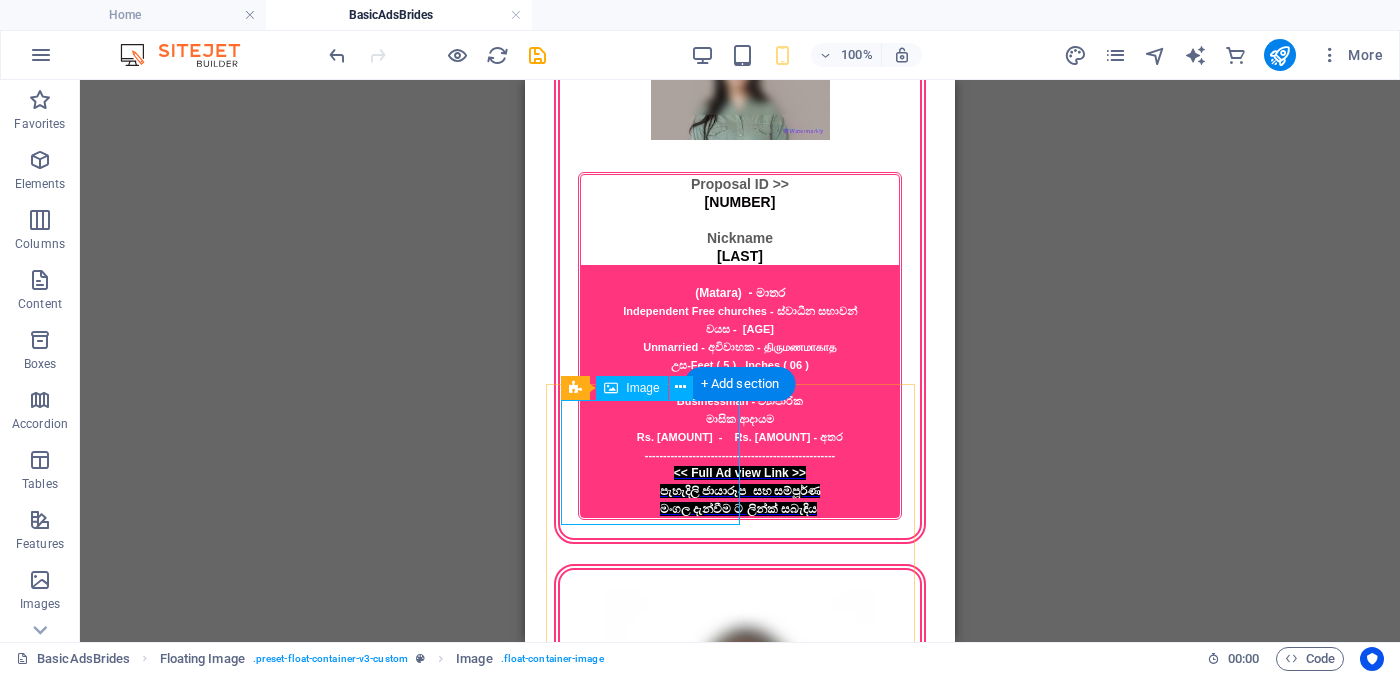 click at bounding box center (740, 2774) 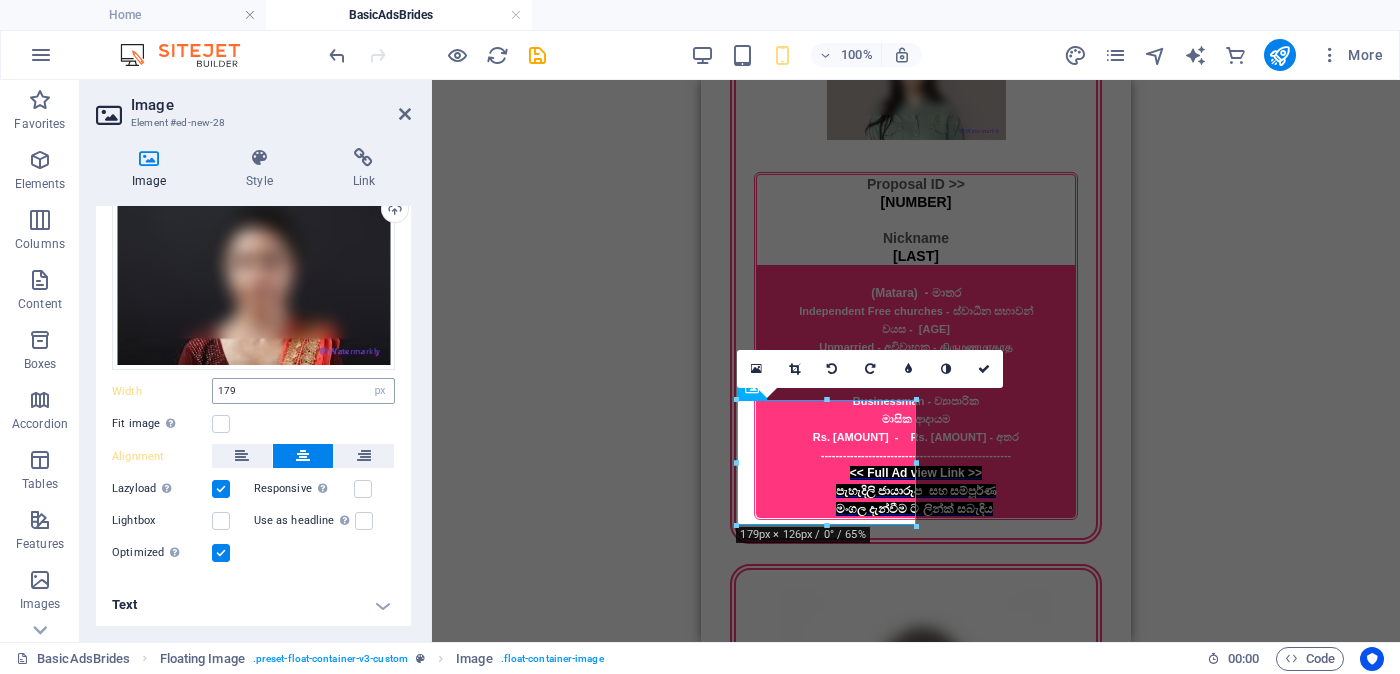scroll, scrollTop: 0, scrollLeft: 0, axis: both 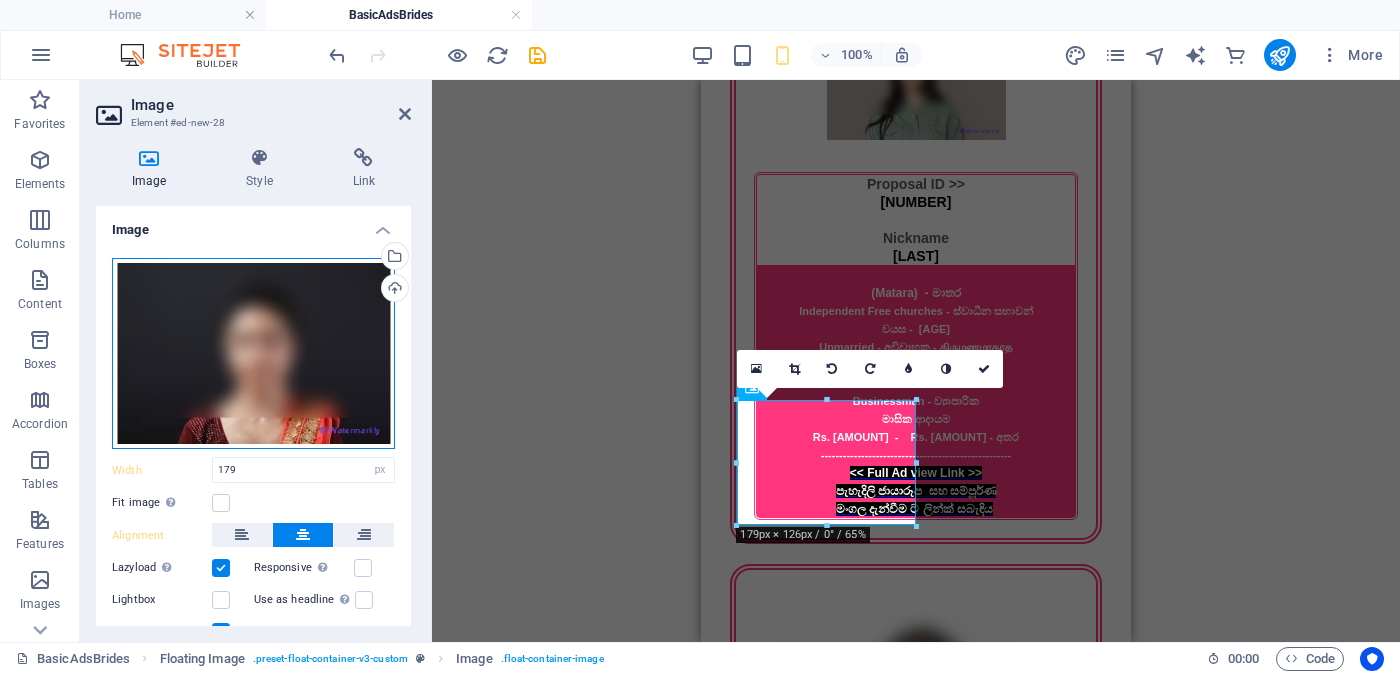 click on "Drag files here, click to choose files or select files from Files or our free stock photos & videos" at bounding box center (253, 354) 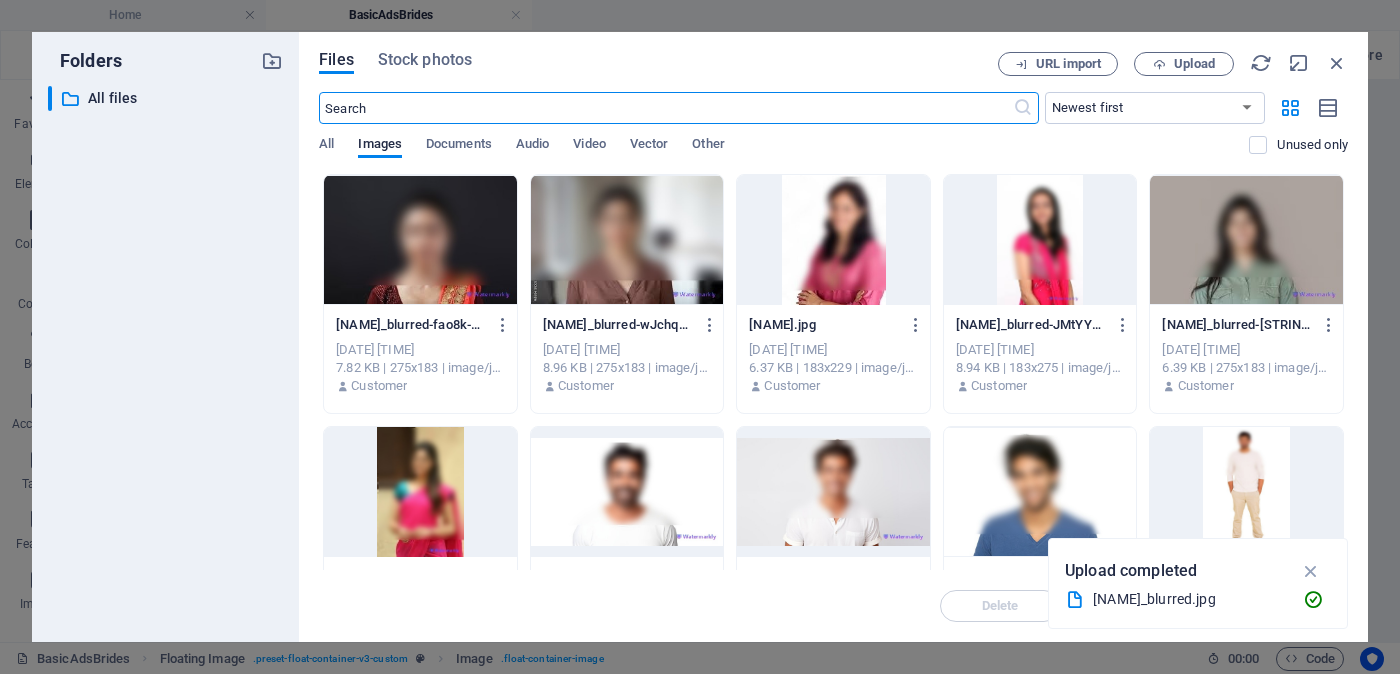 click at bounding box center [420, 240] 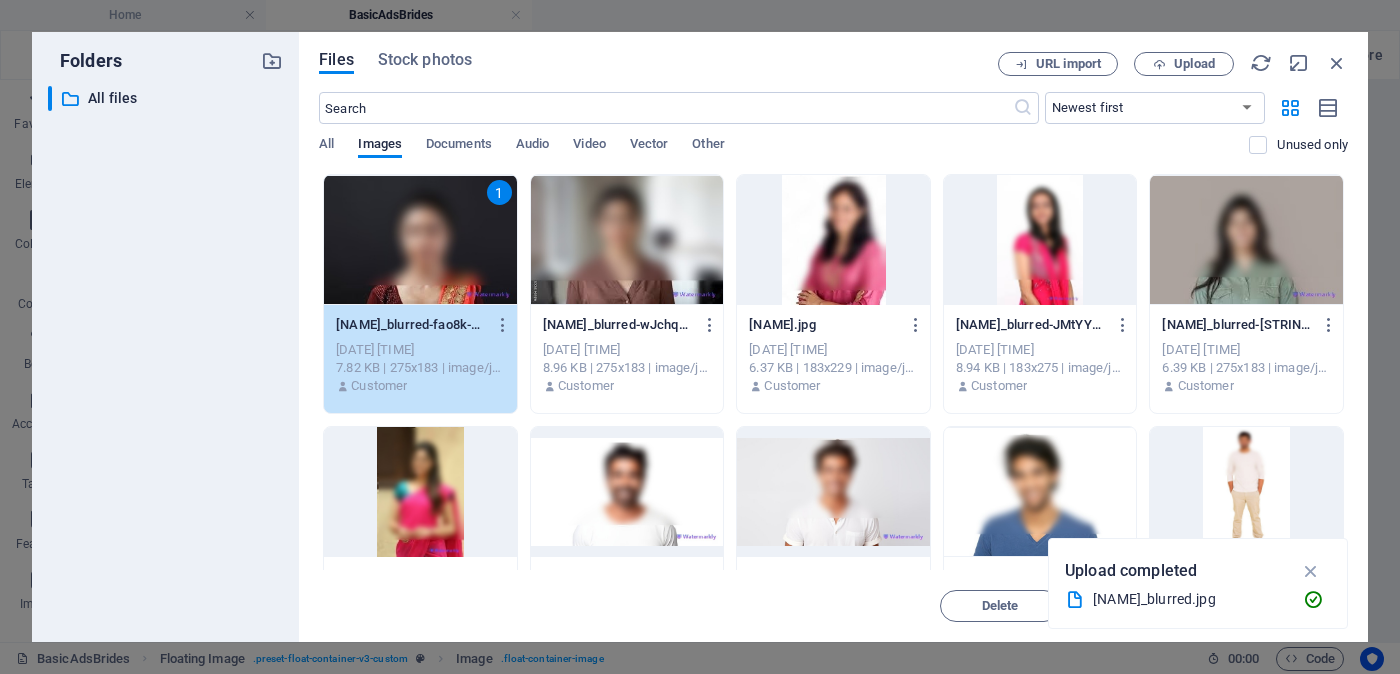 click on "1" at bounding box center [420, 240] 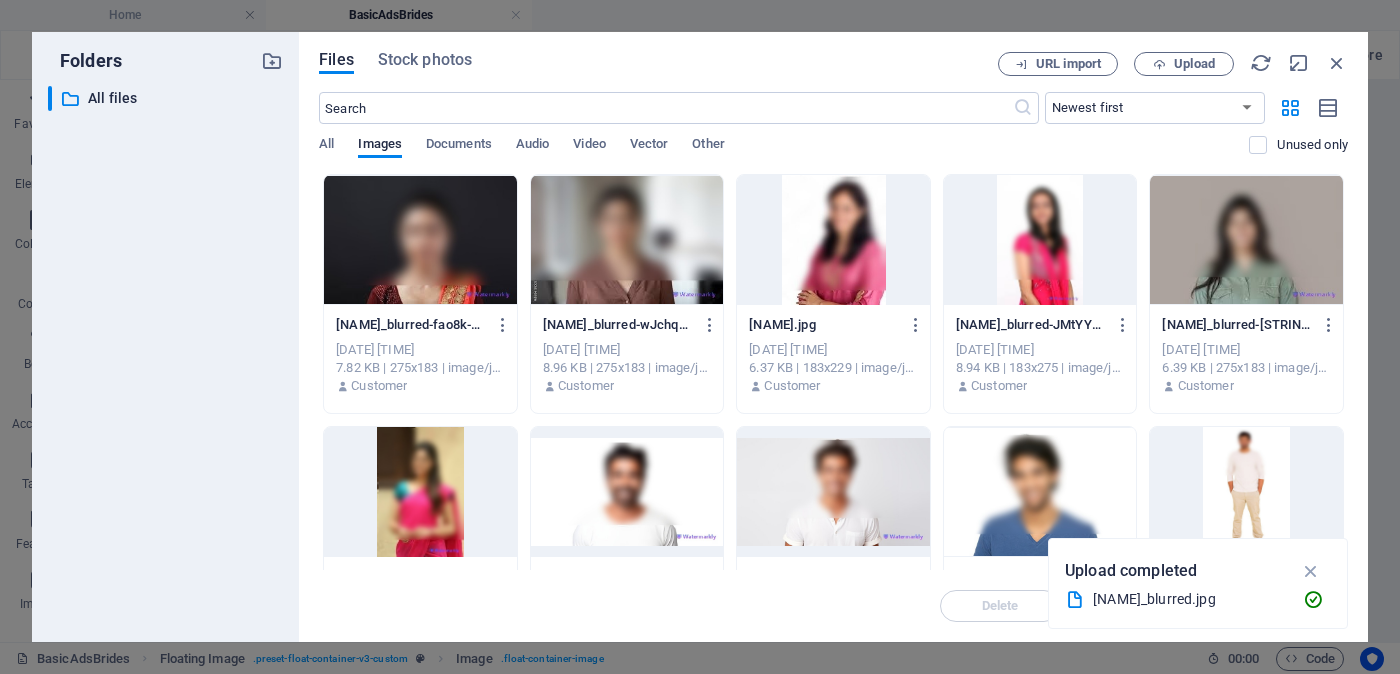 click at bounding box center (420, 240) 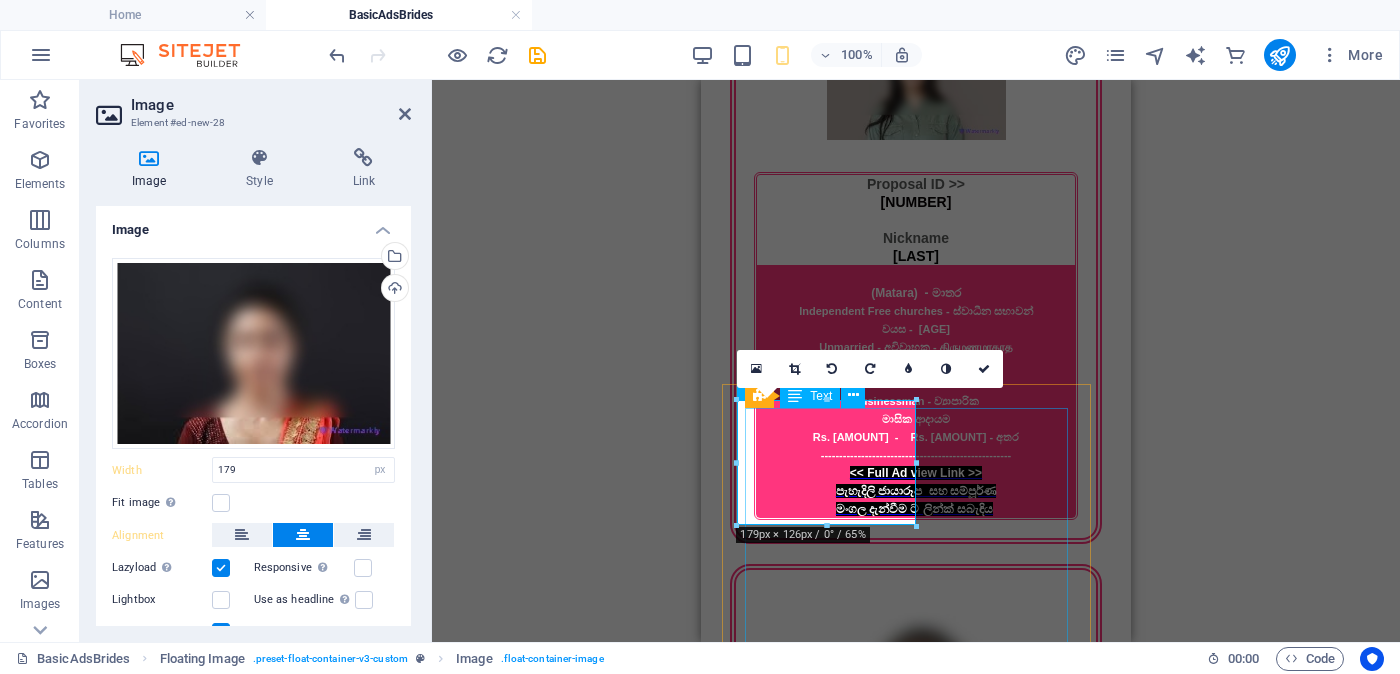 click on "Proposal ID >> [NUMBER] Nickname [NAME]       ( [CITY] ) -  [CITY]   Catholic  -  [RELIGION]    වයස -  [AGE] Unmarried -  [MARITAL_STATUS] -  [MARITAL_STATUS] උස-Feet ( [NUMBER] ) . Inches ( [NUMBER] ) රැකියාව-  Private  -  [OCCUPATION]    මාසික ආදායම Rs. [SALARY] Rs. [SALARY] -  අතර  ---------------------------------------------------- << Full Ad view Link >>  [TEXT]" at bounding box center [916, 3029] 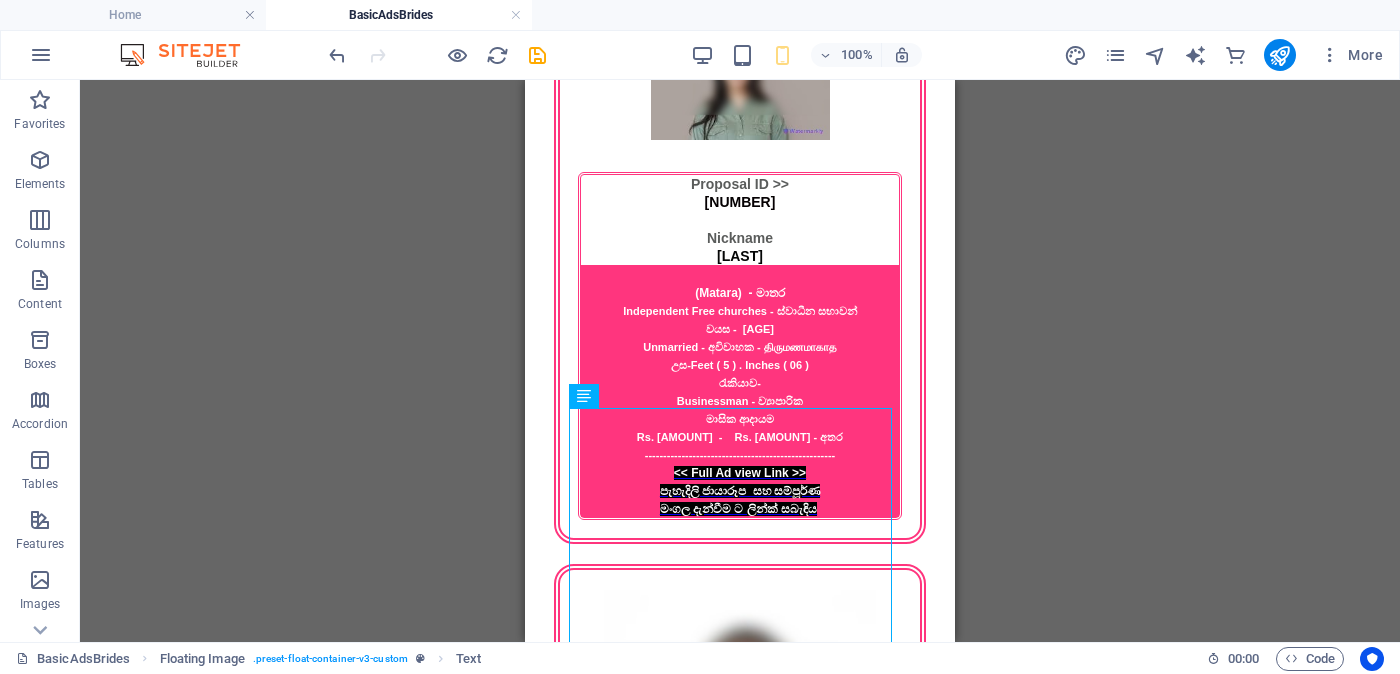 drag, startPoint x: 289, startPoint y: 437, endPoint x: 990, endPoint y: 517, distance: 705.5501 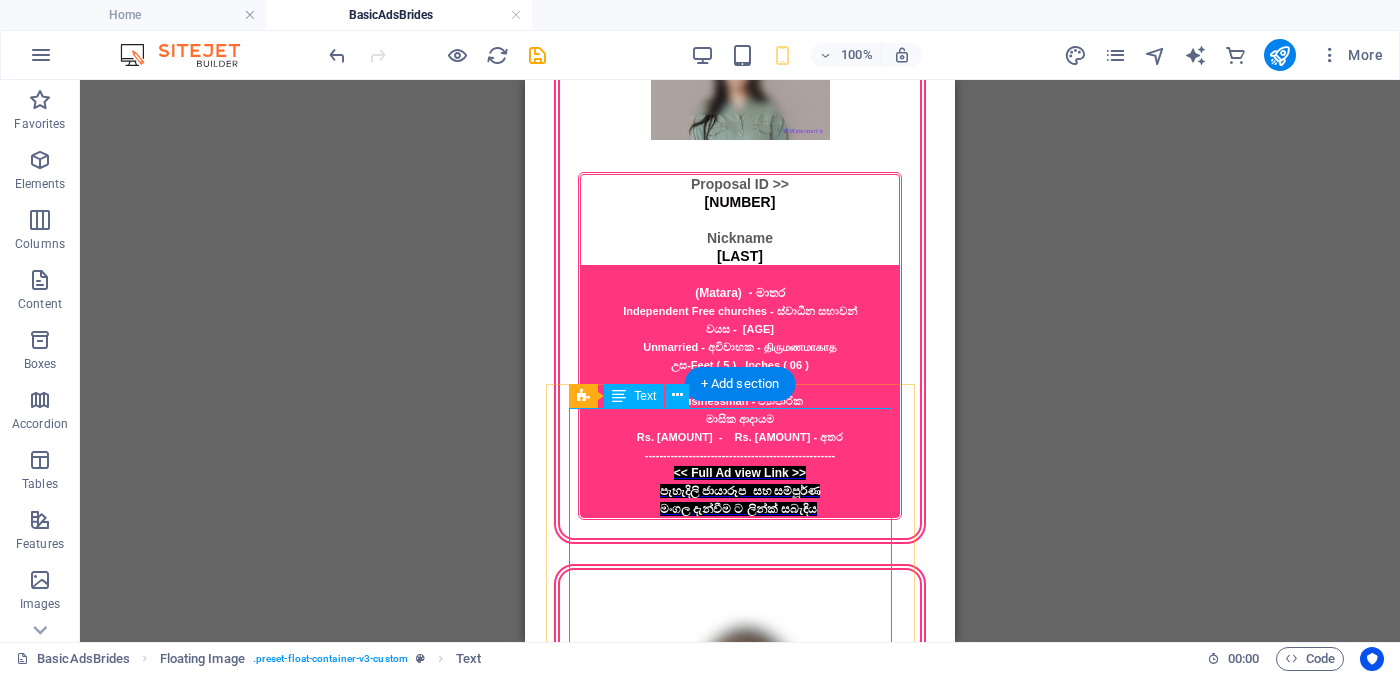 click on "Proposal ID >> [NUMBER] Nickname [NAME]       ( [CITY] ) -  [CITY]   Catholic  -  [RELIGION]    වයස -  [AGE] Unmarried -  [MARITAL_STATUS] -  [MARITAL_STATUS] උස-Feet ( [NUMBER] ) . Inches ( [NUMBER] ) රැකියාව-  Private  -  [OCCUPATION]    මාසික ආදායම Rs. [SALARY] Rs. [SALARY] -  අතර  ---------------------------------------------------- << Full Ad view Link >>  [TEXT]" at bounding box center [740, 3029] 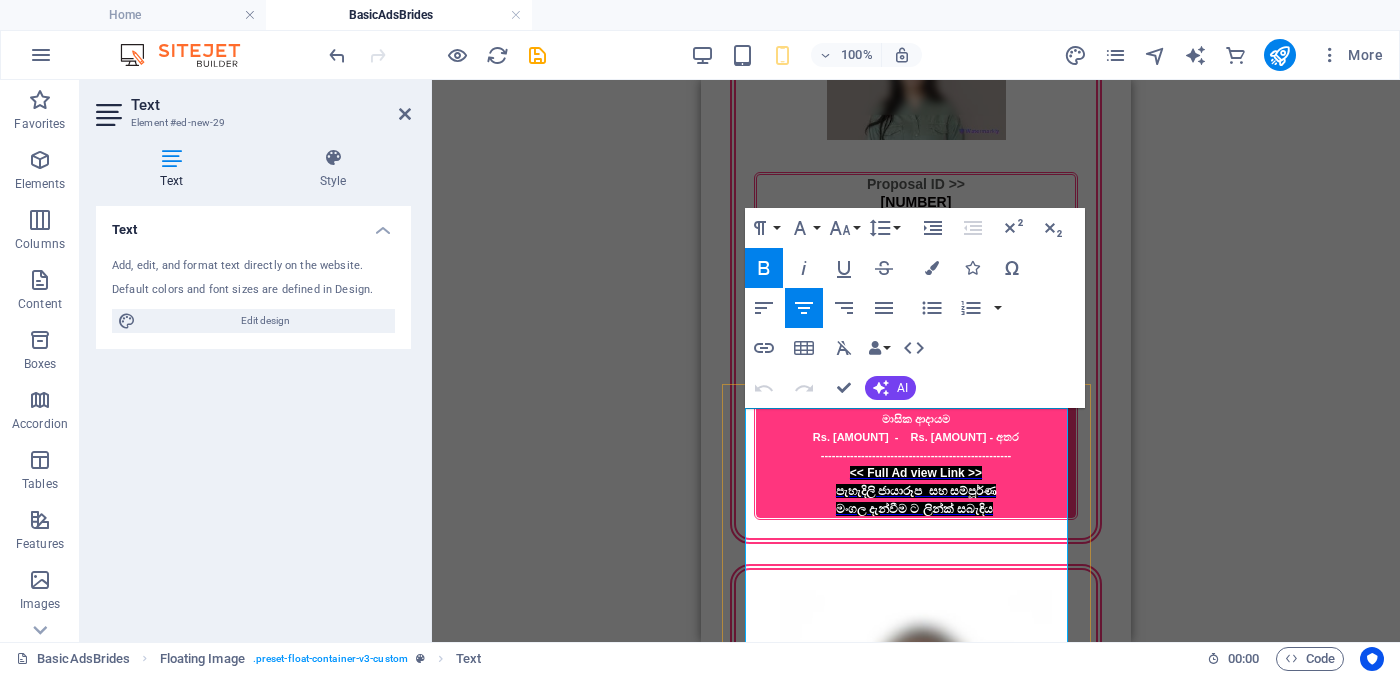 drag, startPoint x: 975, startPoint y: 522, endPoint x: 1011, endPoint y: 523, distance: 36.013885 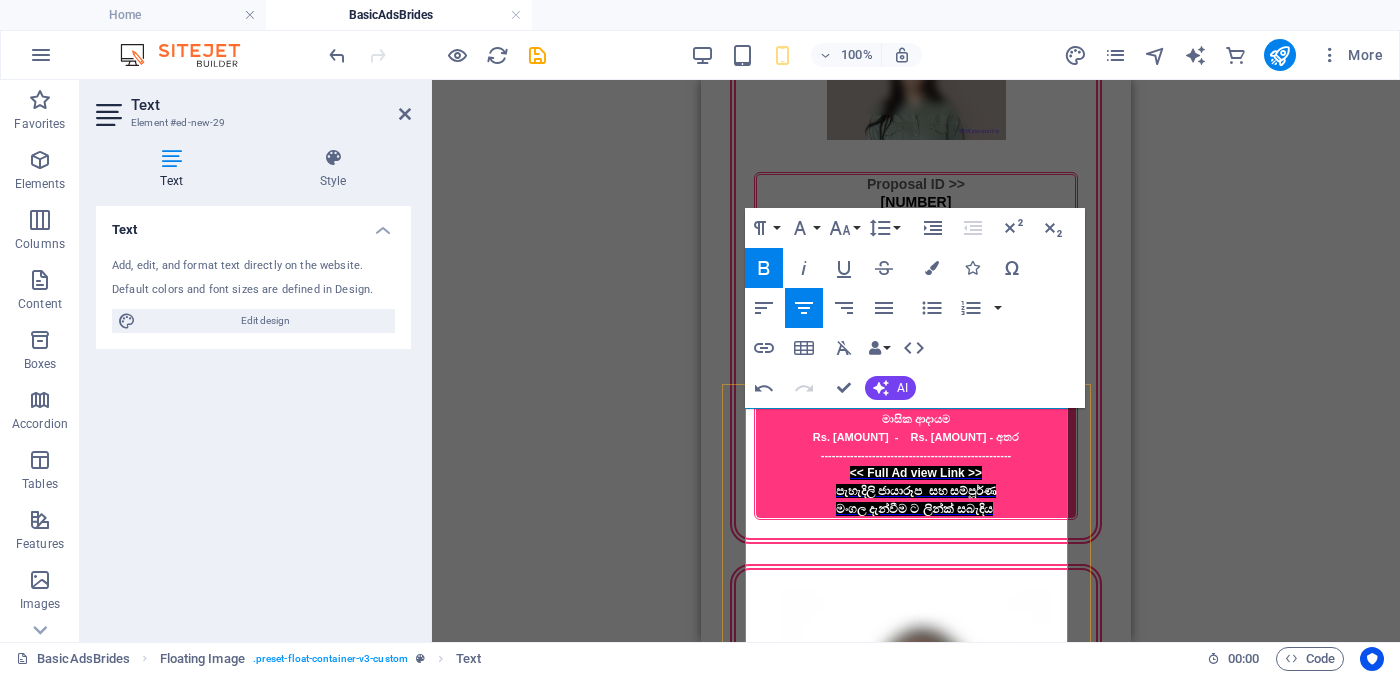 click on "[NUMBER]" at bounding box center [916, 2894] 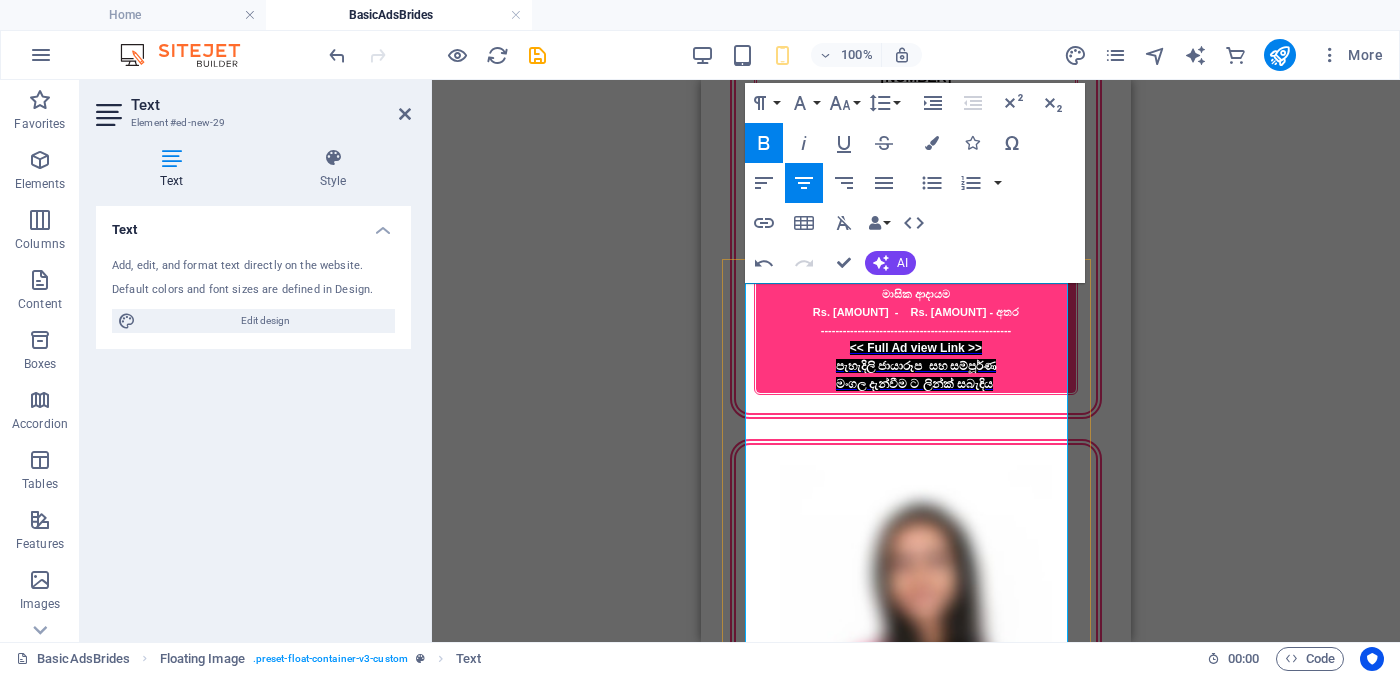 click on "( [CITY] ) -   පුත්තලම" at bounding box center [916, 2842] 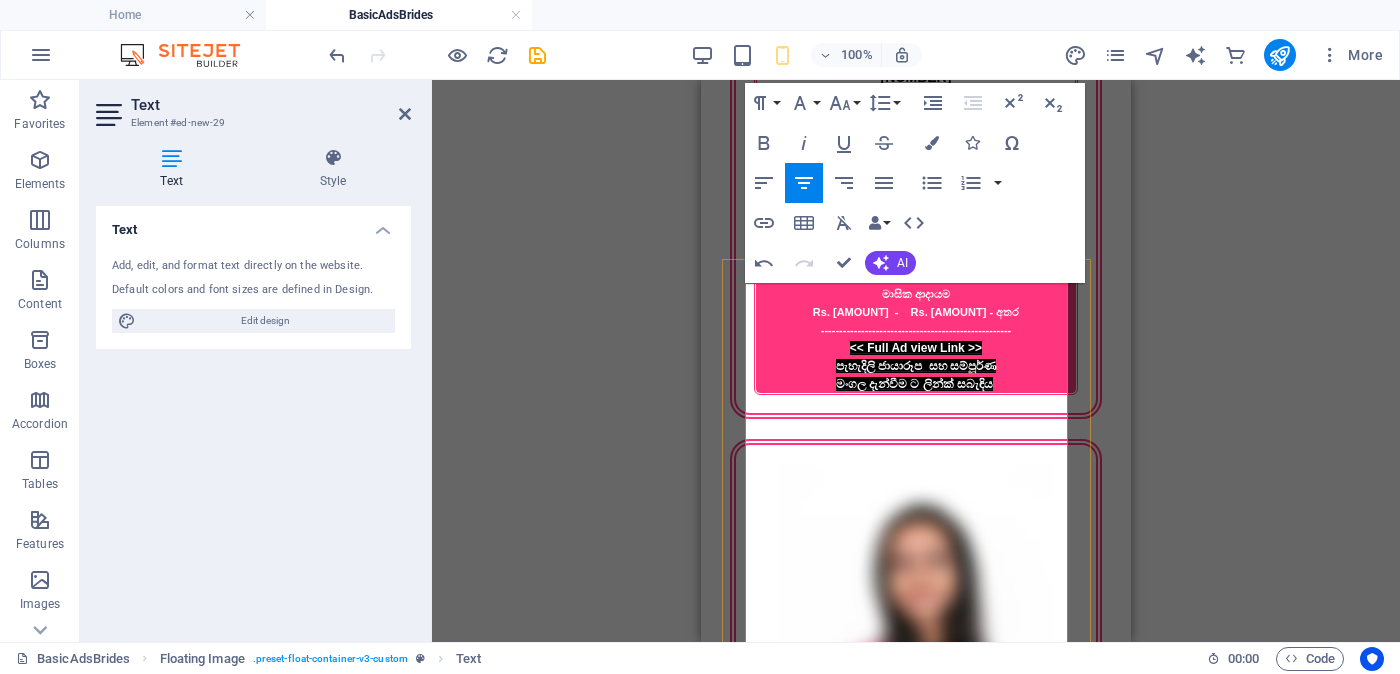 click on "( [CITY] ) -   පුත්තලම" at bounding box center (916, 2842) 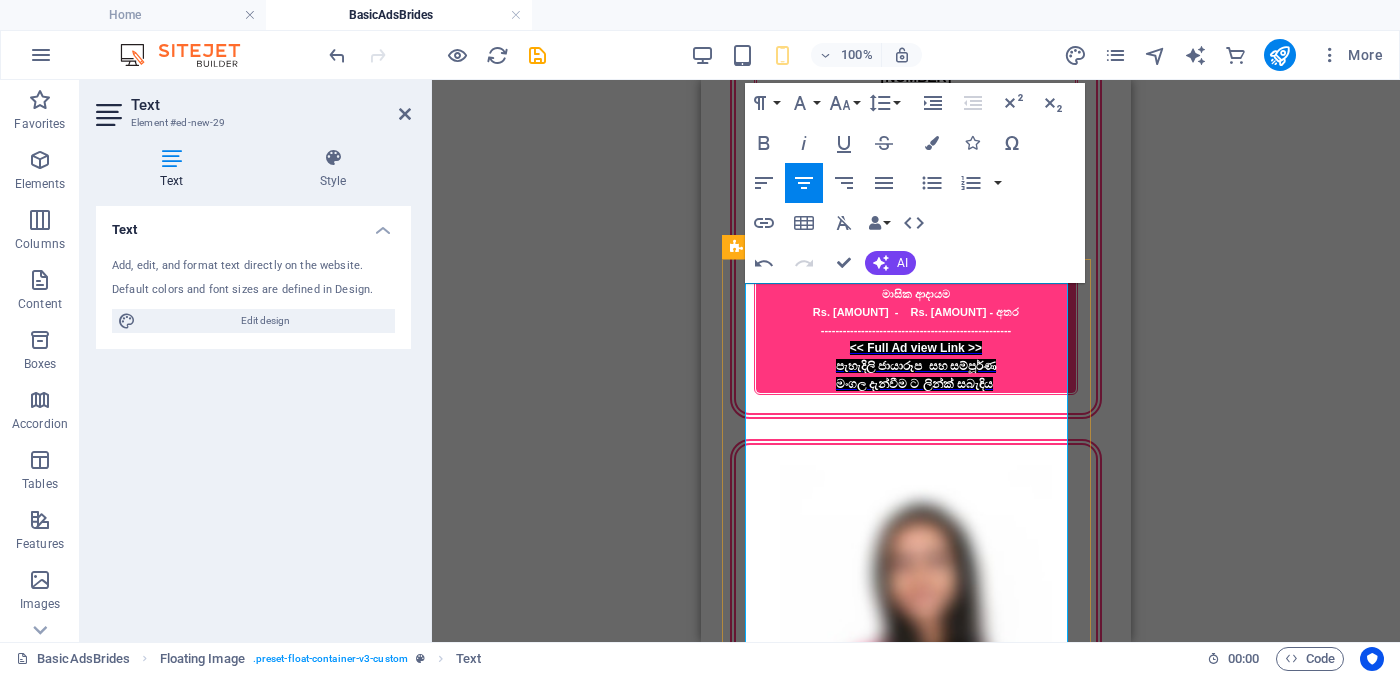 click on "( [CITY] ) -  [CITY]" at bounding box center (916, 2842) 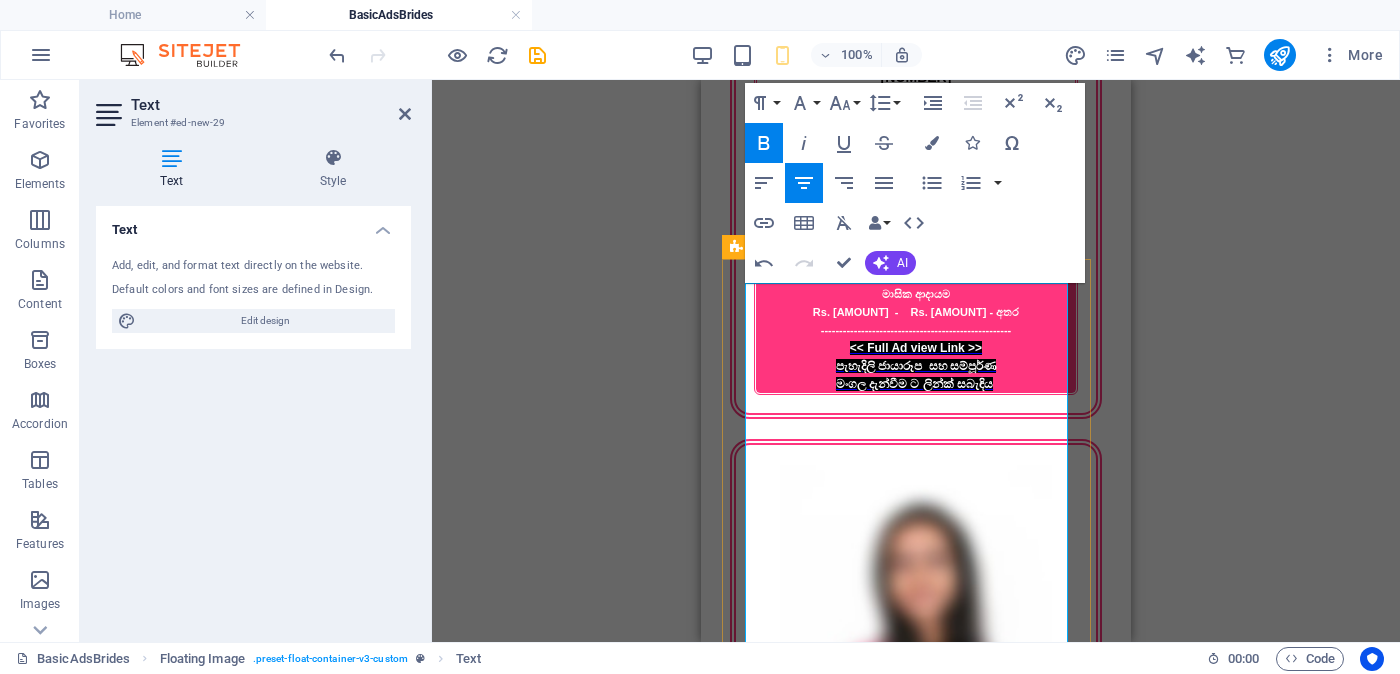 drag, startPoint x: 883, startPoint y: 566, endPoint x: 980, endPoint y: 565, distance: 97.00516 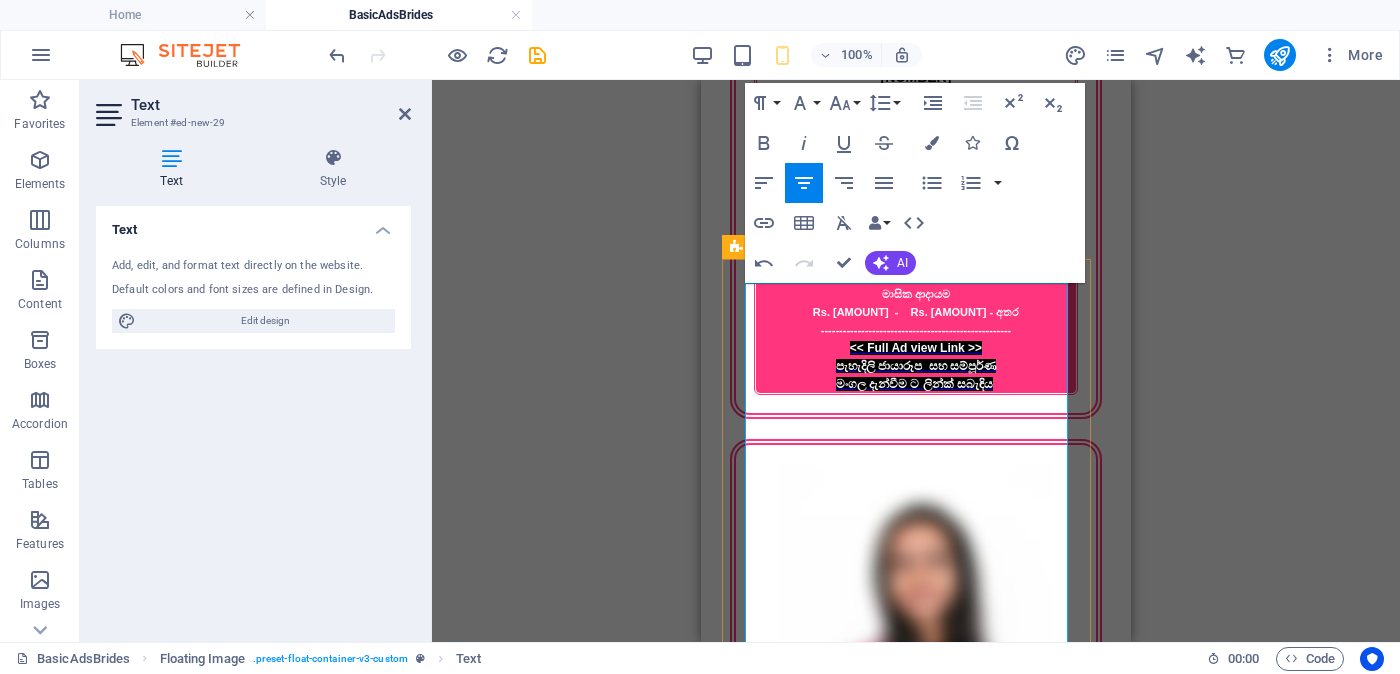 click on "( [CITY] ) -  [CITY]" at bounding box center [916, 2842] 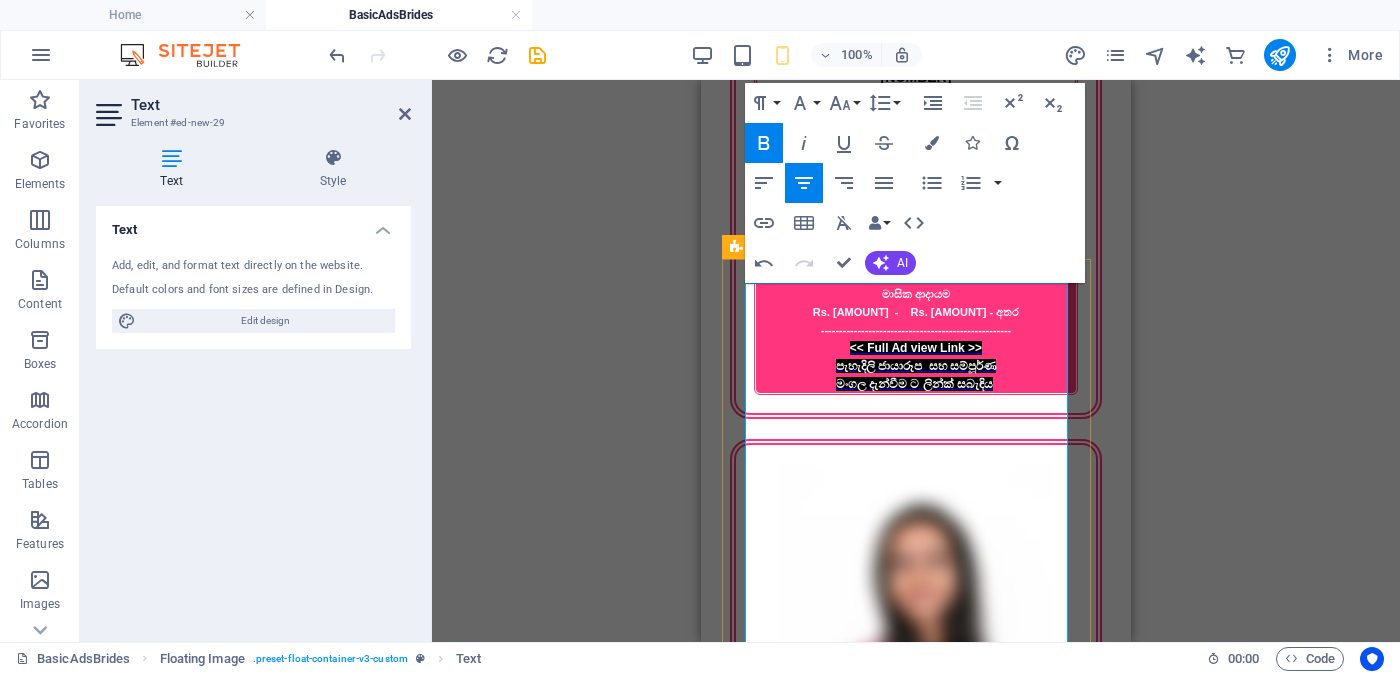click on "උස-Feet ( [NUMBER] ) . Inches ( [NUMBER] )" at bounding box center [916, 2914] 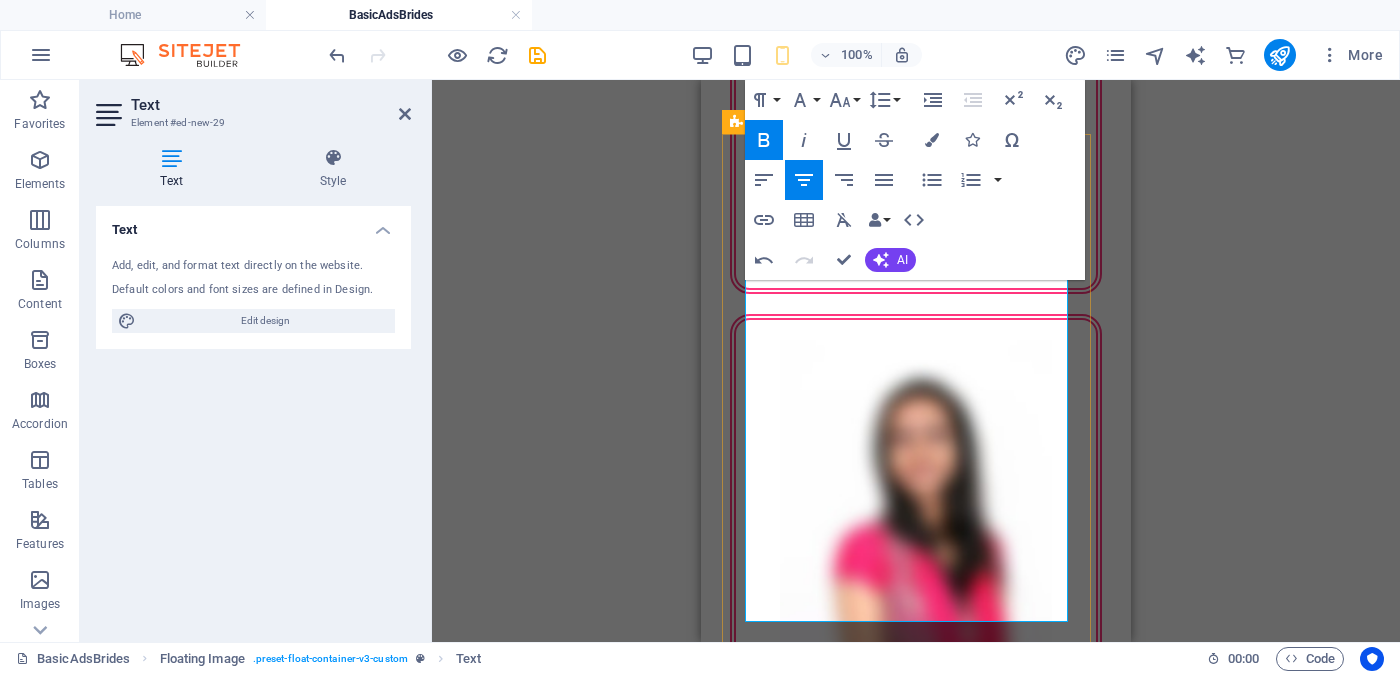 click on "Rs. 20,000 Rs. 30,000 - අතර" at bounding box center (915, 2861) 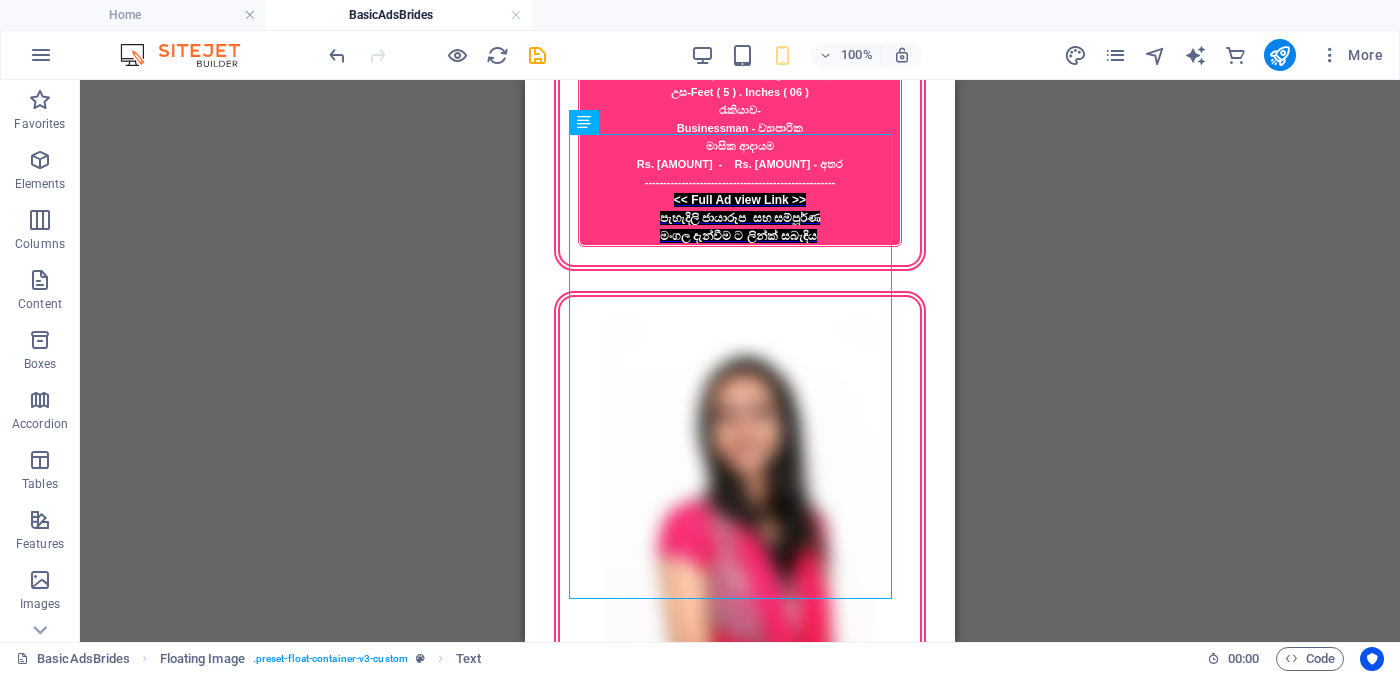 scroll, scrollTop: 2717, scrollLeft: 0, axis: vertical 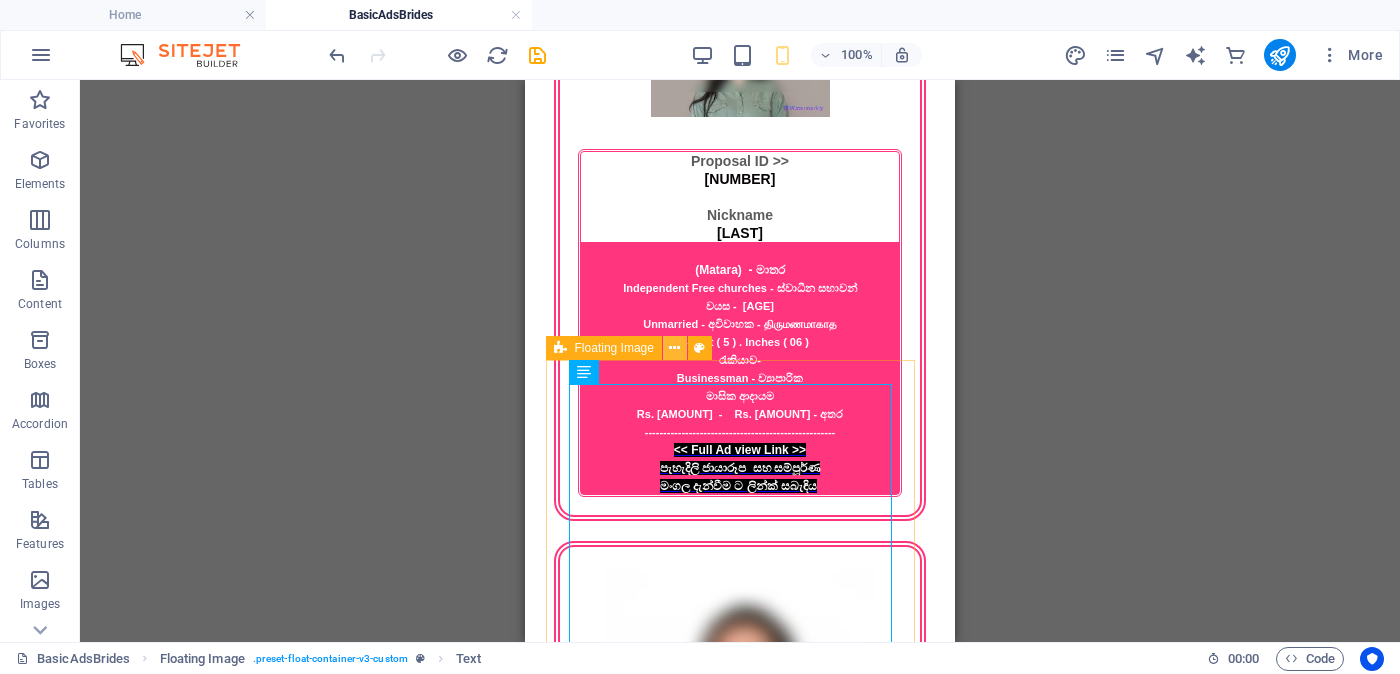 click at bounding box center [674, 348] 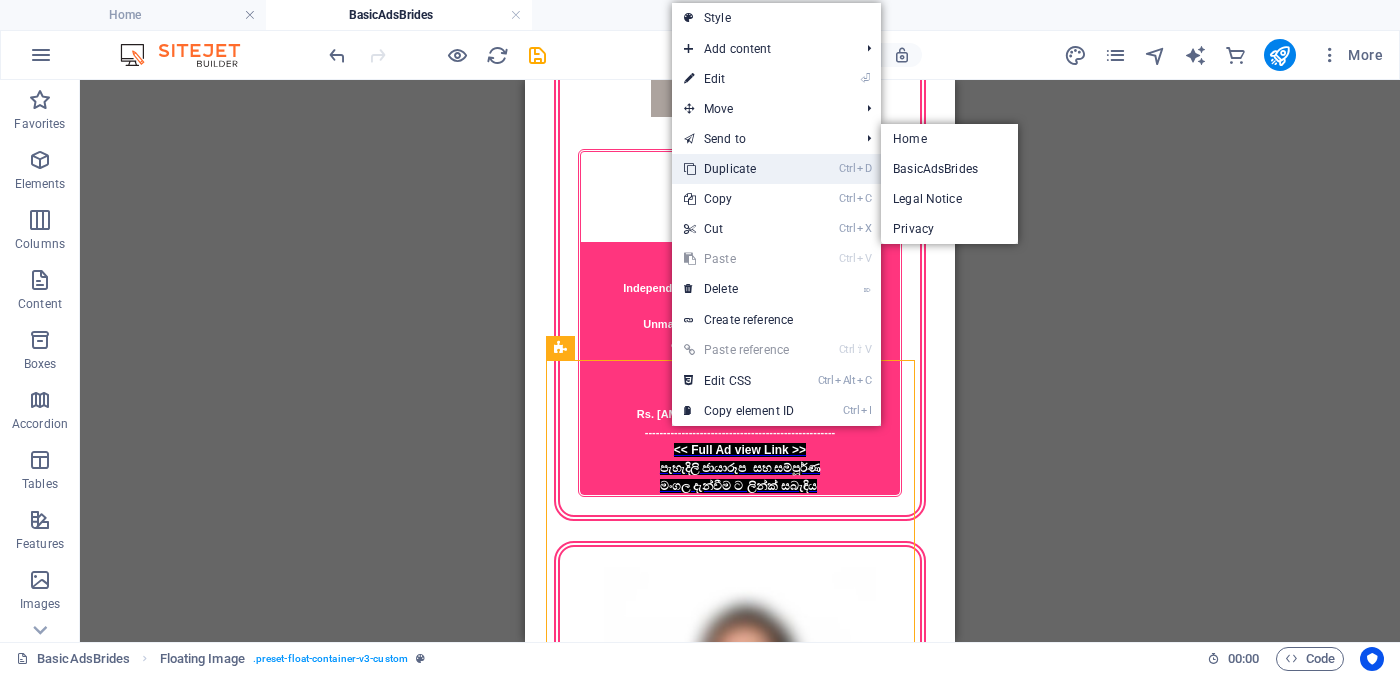 click on "Ctrl D  Duplicate" at bounding box center [739, 169] 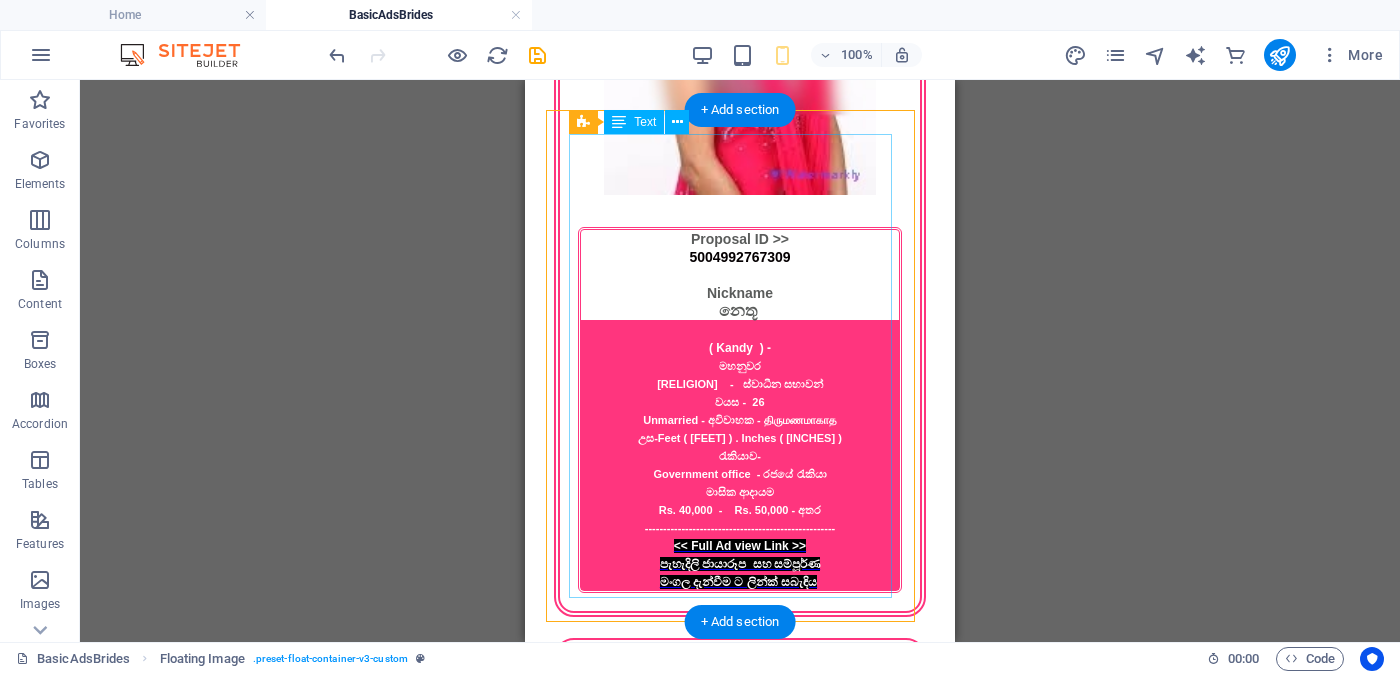 scroll, scrollTop: 3249, scrollLeft: 0, axis: vertical 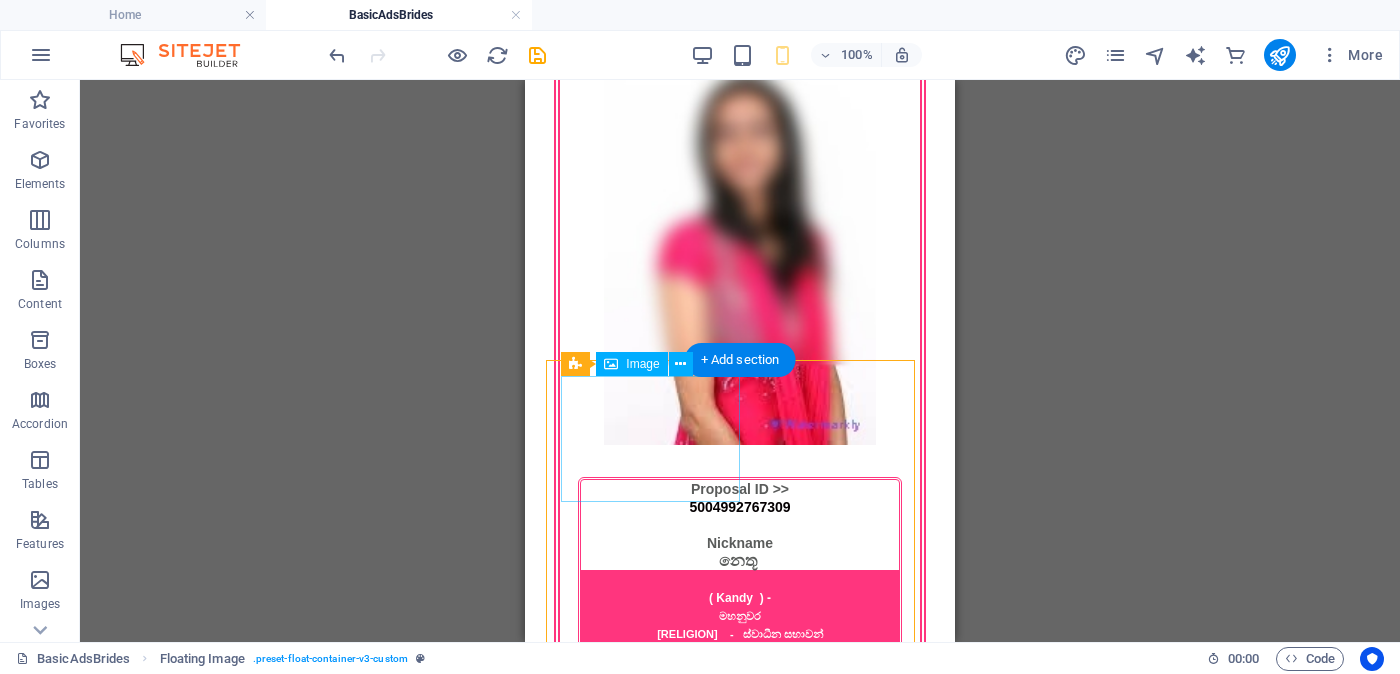 click at bounding box center (740, 2771) 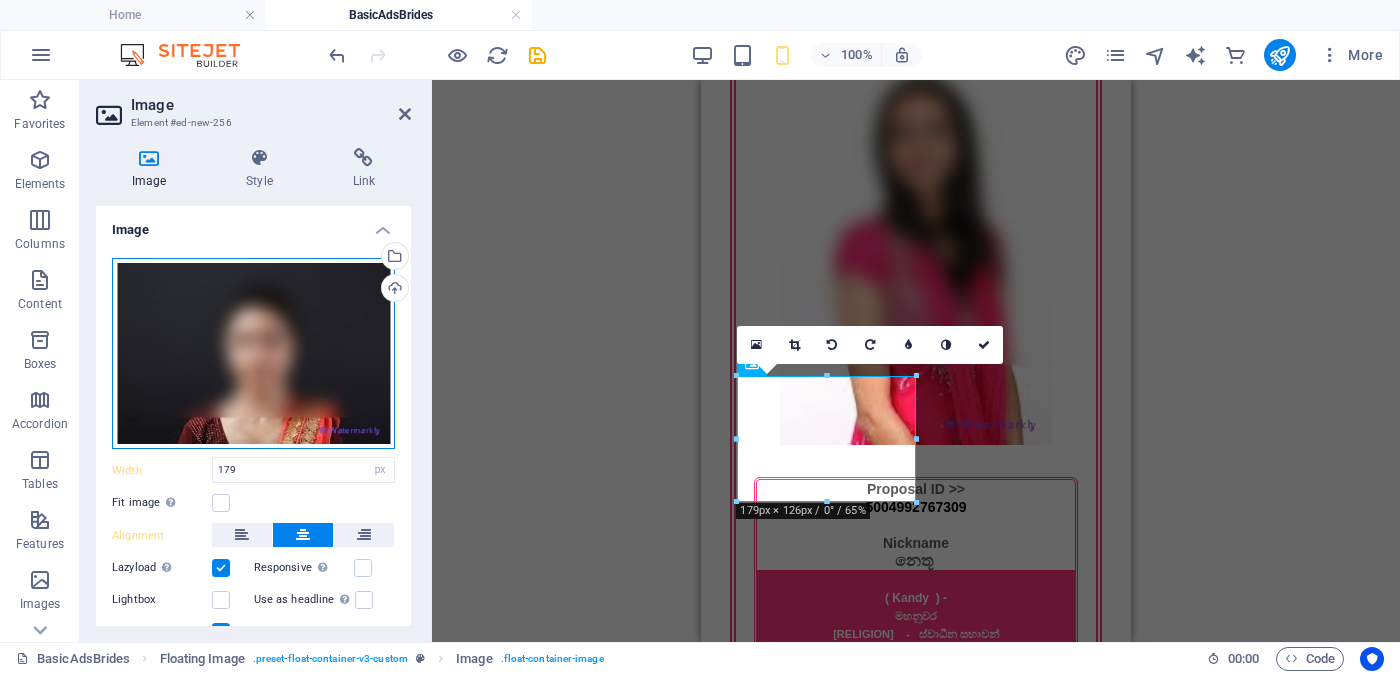 click on "Drag files here, click to choose files or select files from Files or our free stock photos & videos" at bounding box center (253, 354) 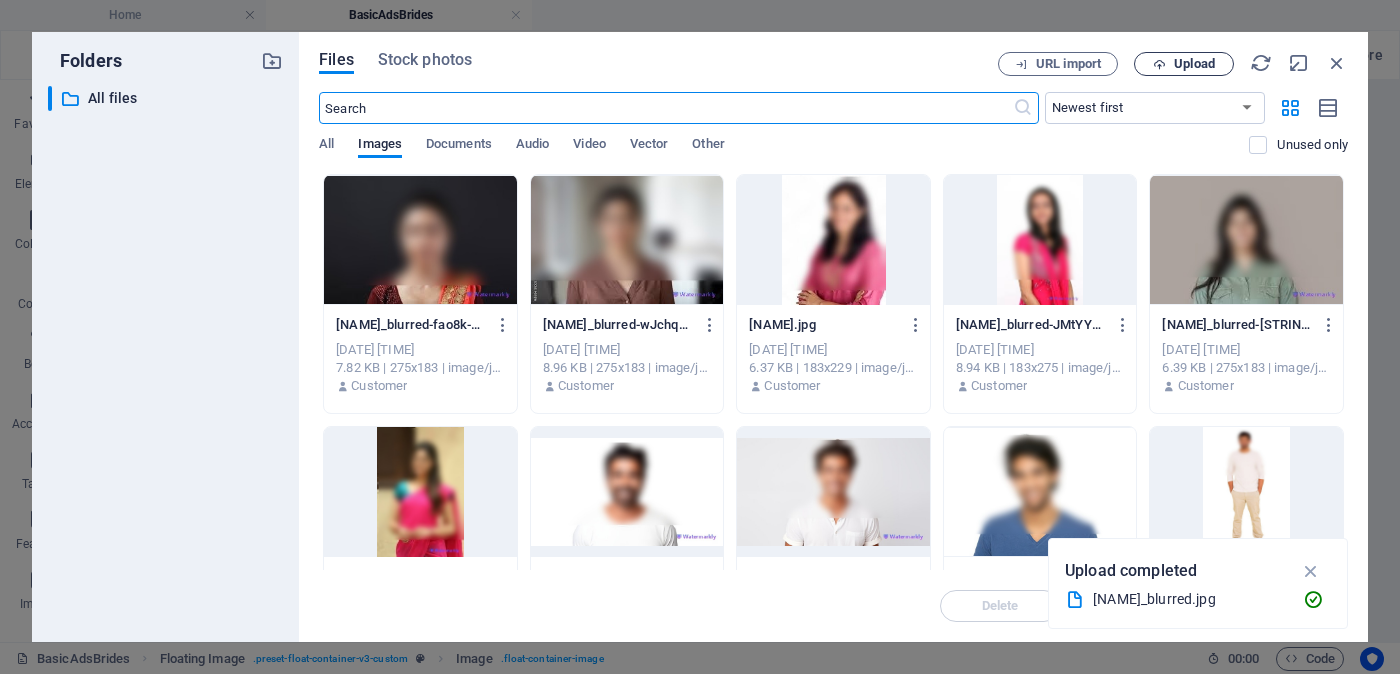 click on "Upload" at bounding box center (1194, 64) 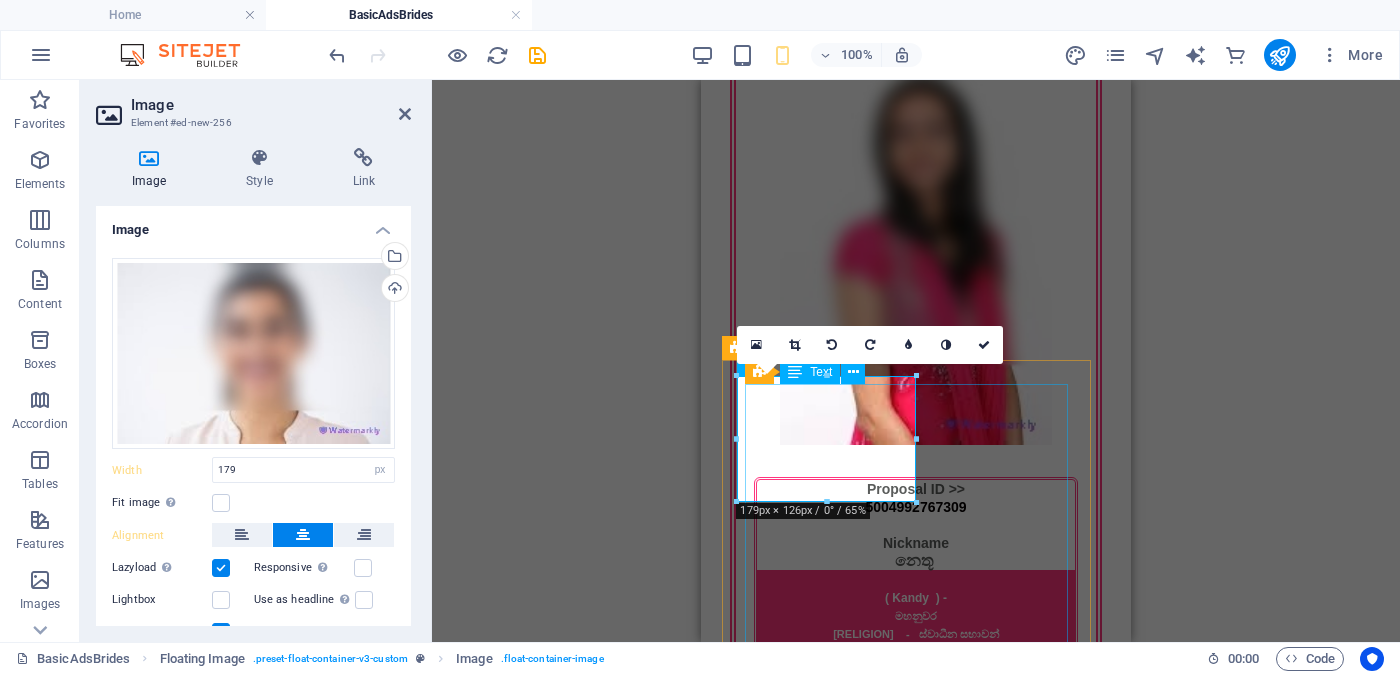 click on "Proposal ID >> [NUMBER] Nickname [NAME]        ( [CITY] ) -  [CITY] Catholic  -  [RELIGION]    වයස -  [AGE] Unmarried -  [MARITAL_STATUS] -  [MARITAL_STATUS] උස-Feet ( [NUMBER] ) . Inches ( [NUMBER] ) රැකියාව-  Private  -  [OCCUPATION]    මාසික ආදායම Rs. [SALARY] Rs. [SALARY] -  අතර  ---------------------------------------------------- << Full Ad view Link >>  [TEXT]" at bounding box center (916, 3026) 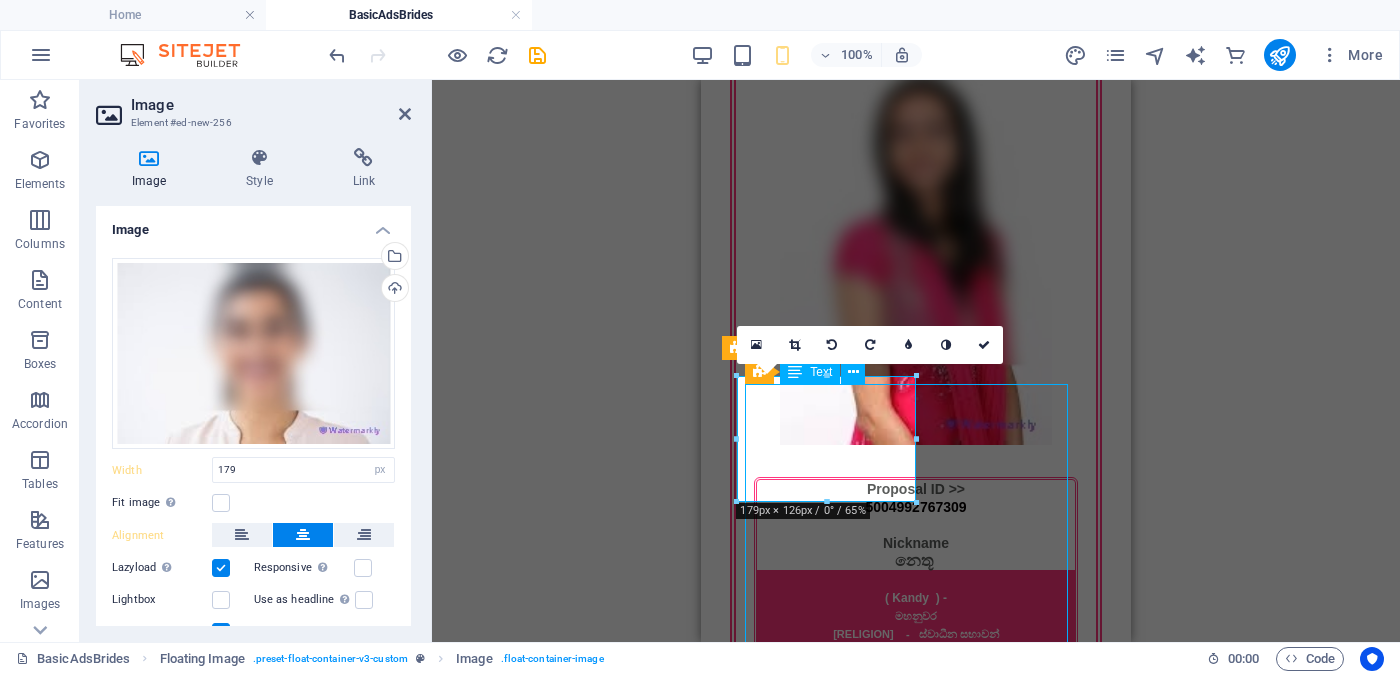 click on "Proposal ID >> [NUMBER] Nickname [NAME]        ( [CITY] ) -  [CITY] Catholic  -  [RELIGION]    වයස -  [AGE] Unmarried -  [MARITAL_STATUS] -  [MARITAL_STATUS] උස-Feet ( [NUMBER] ) . Inches ( [NUMBER] ) රැකියාව-  Private  -  [OCCUPATION]    මාසික ආදායම Rs. [SALARY] Rs. [SALARY] -  අතර  ---------------------------------------------------- << Full Ad view Link >>  [TEXT]" at bounding box center [916, 3026] 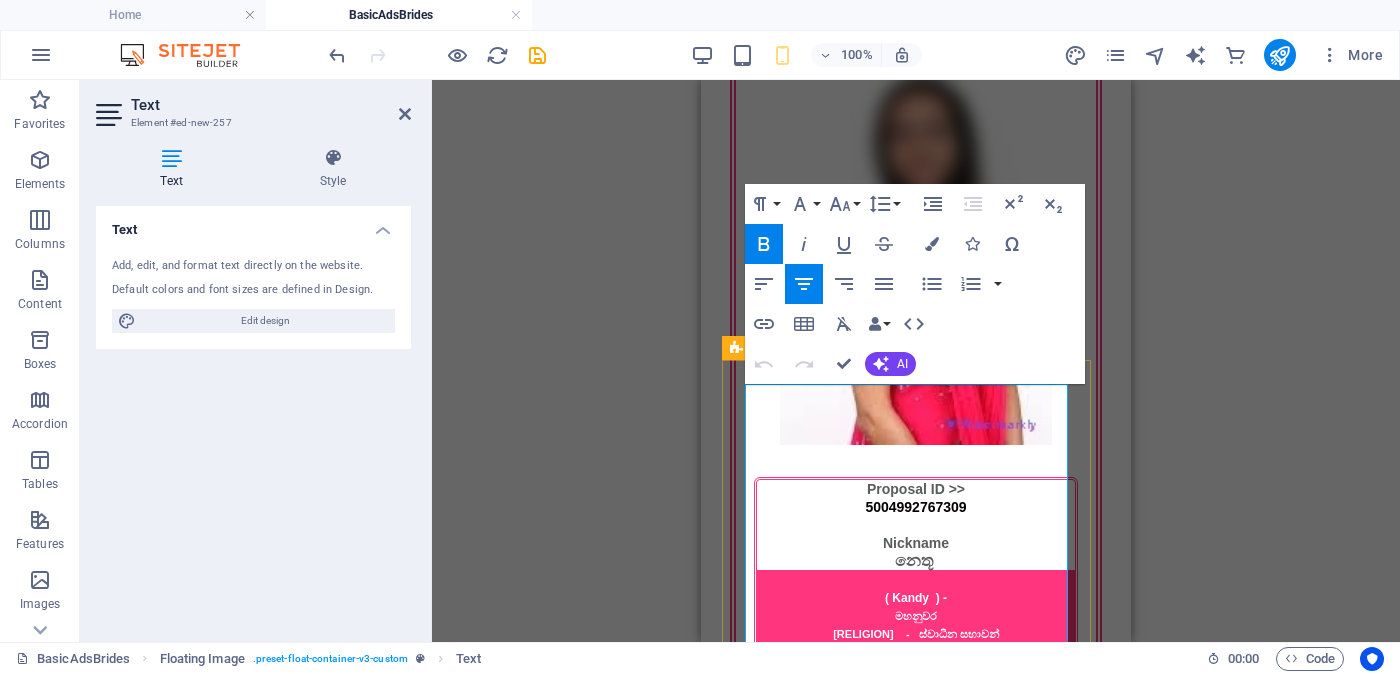 drag, startPoint x: 980, startPoint y: 493, endPoint x: 999, endPoint y: 495, distance: 19.104973 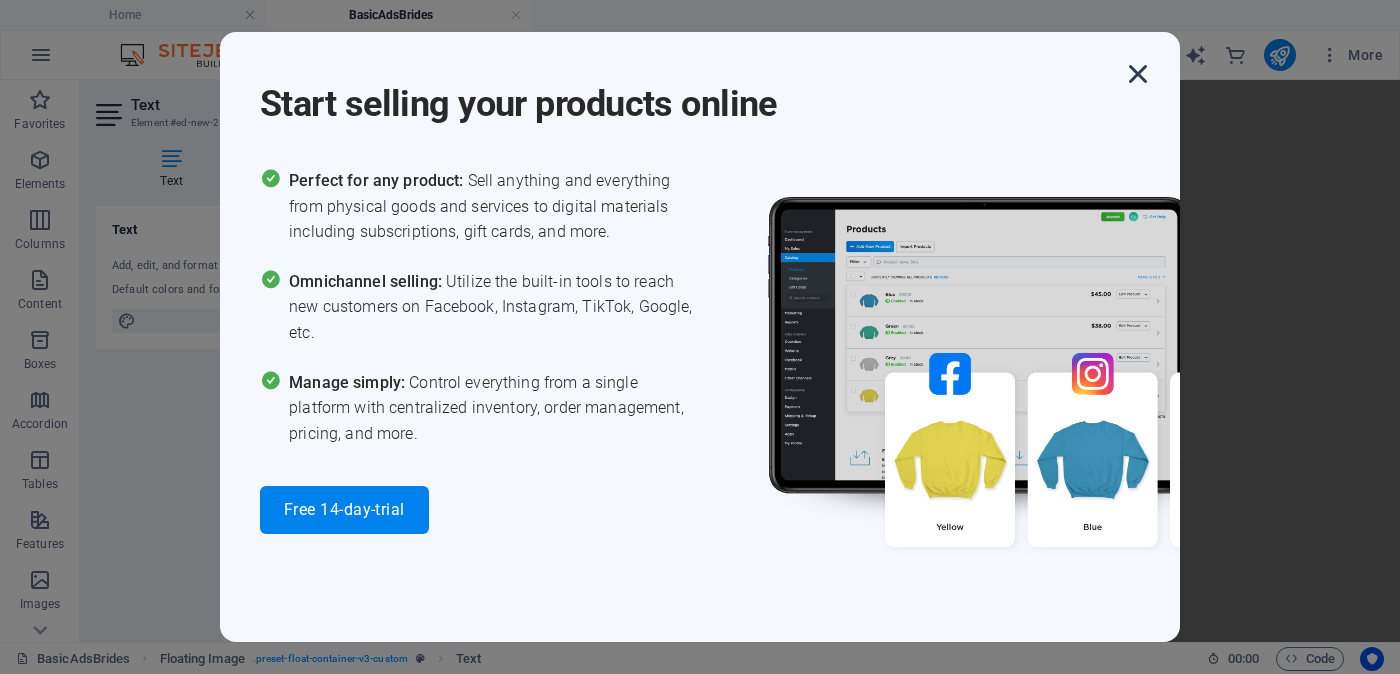 click at bounding box center (1138, 74) 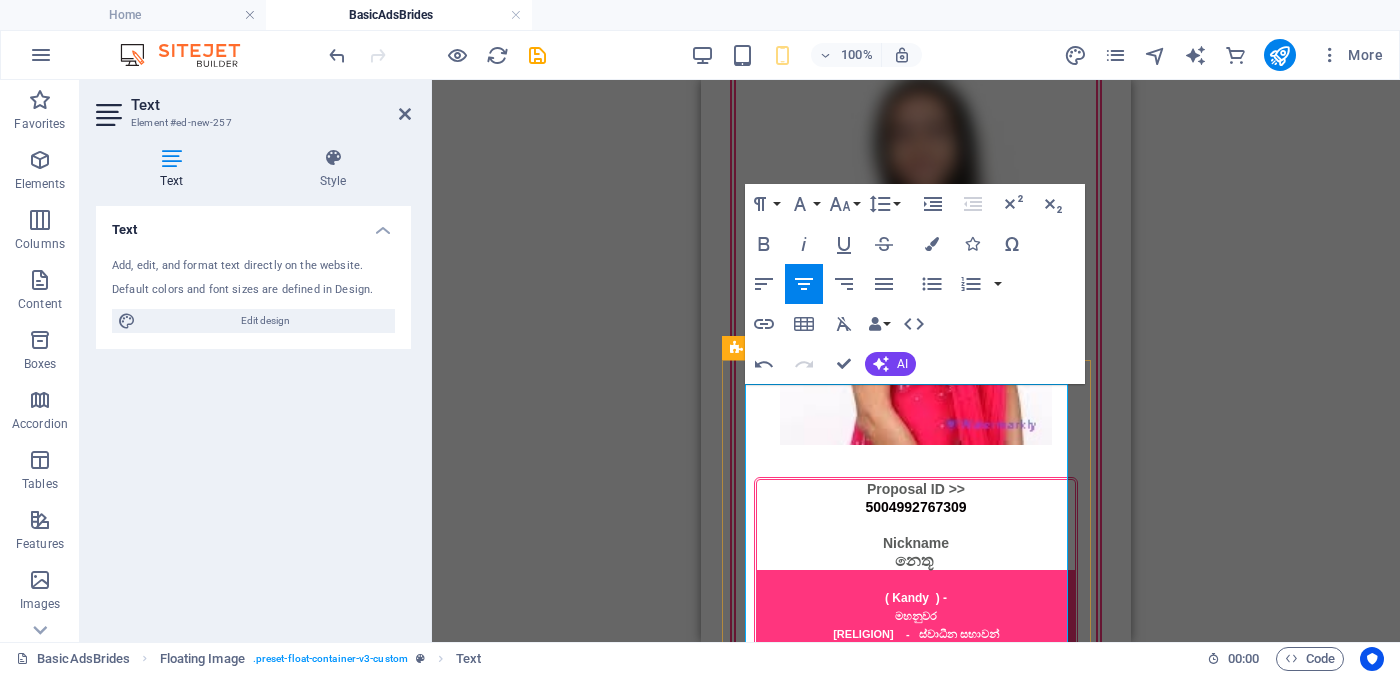 click on "( [CITY] ) -  කුරුණෑගල [RELIGION] - කතෝලික   සභාව  වයස -  [AGE] Unmarried - අවිවාහක - திருமணமாகாத උස-Feet ( [FEET] ) . Inches ( [INCHES] ) රැකියාව-  Private  -  ස්වයං රැකියා" at bounding box center [916, 3017] 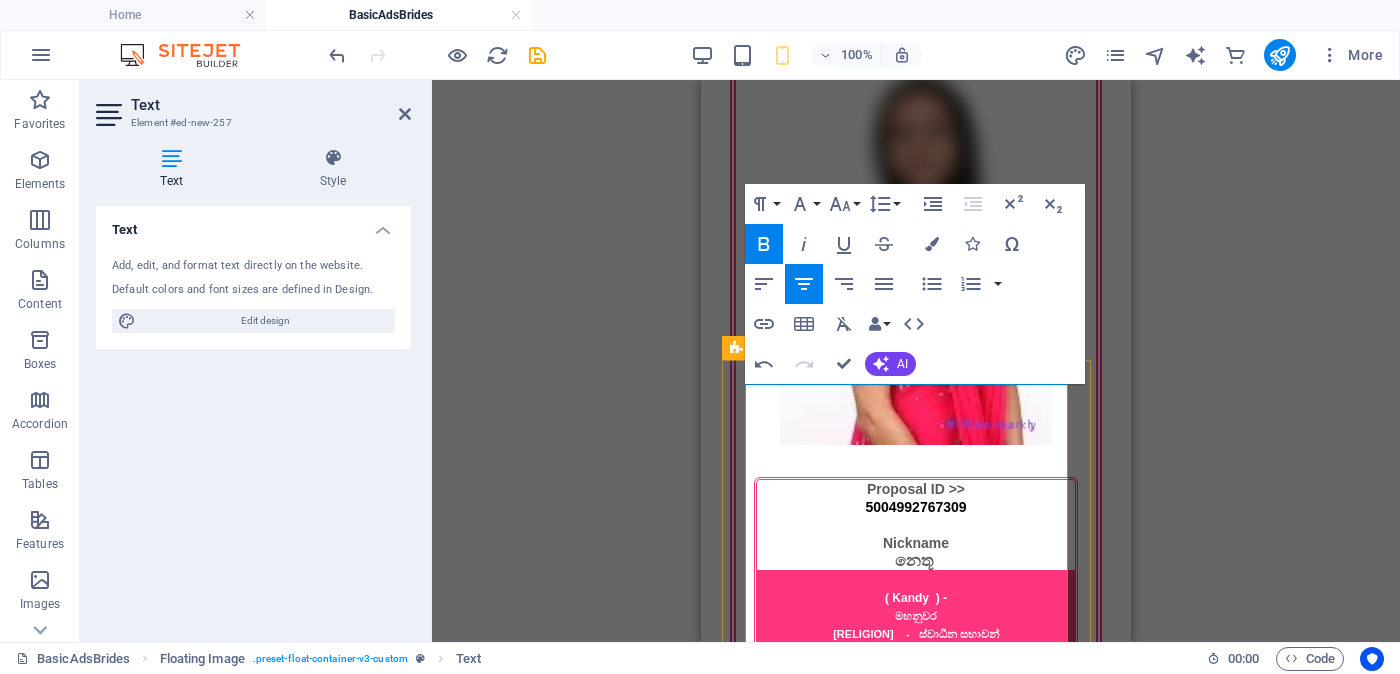drag, startPoint x: 858, startPoint y: 542, endPoint x: 904, endPoint y: 542, distance: 46 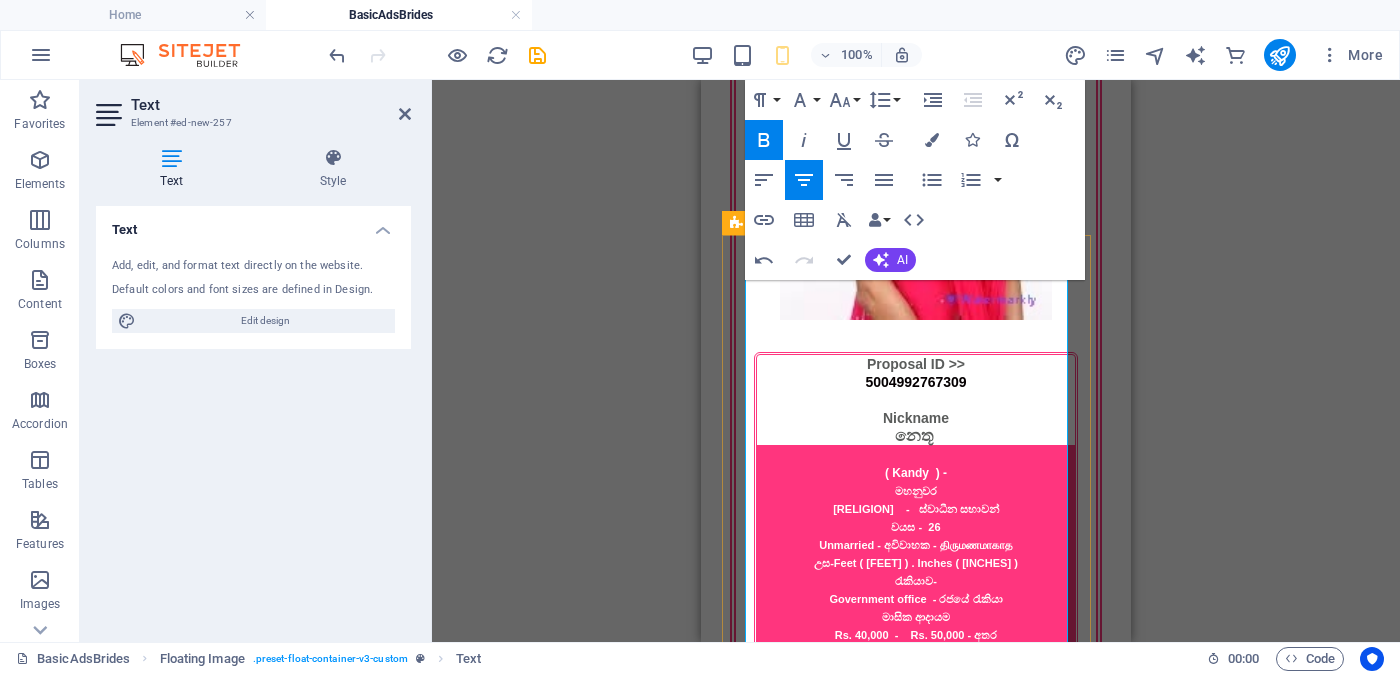 click on "උස-Feet ( [FEET] ) . Inches ( [INCHES] )" at bounding box center [916, 2911] 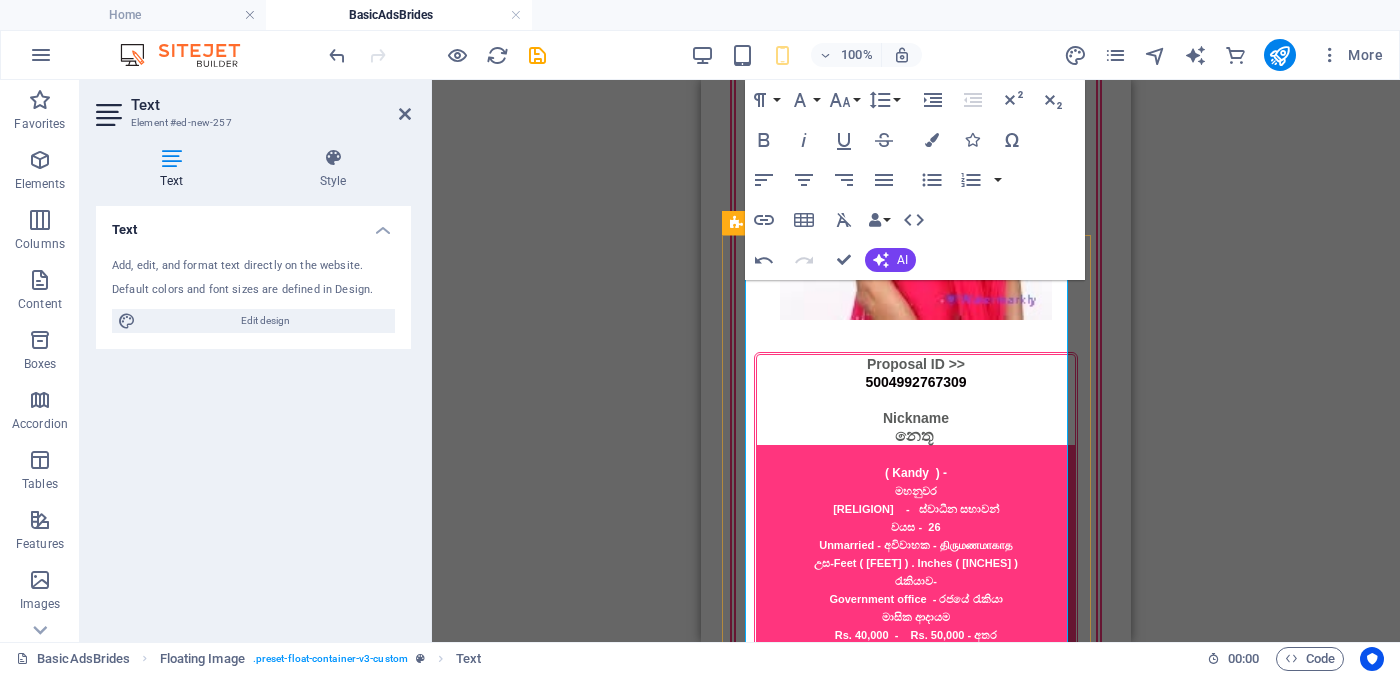 scroll, scrollTop: 3249, scrollLeft: 0, axis: vertical 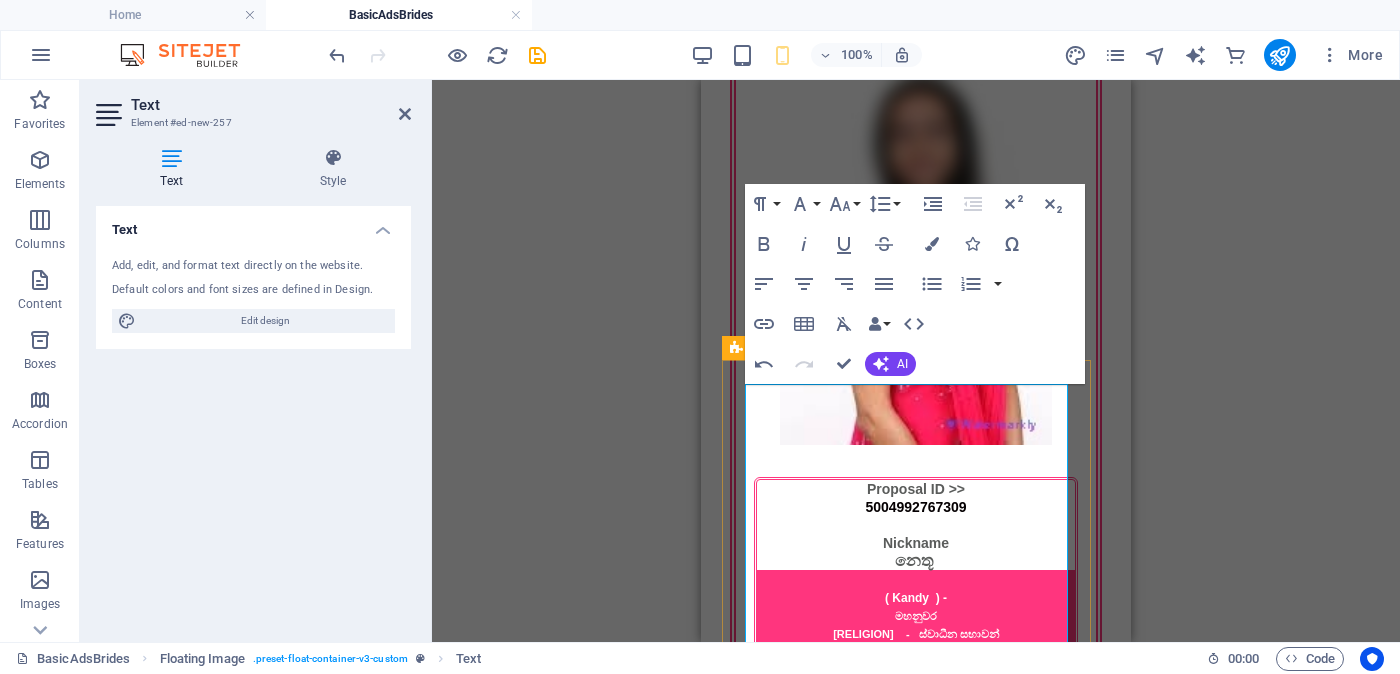 click on "[RELIGION] - ඒඕජී" at bounding box center [914, 2982] 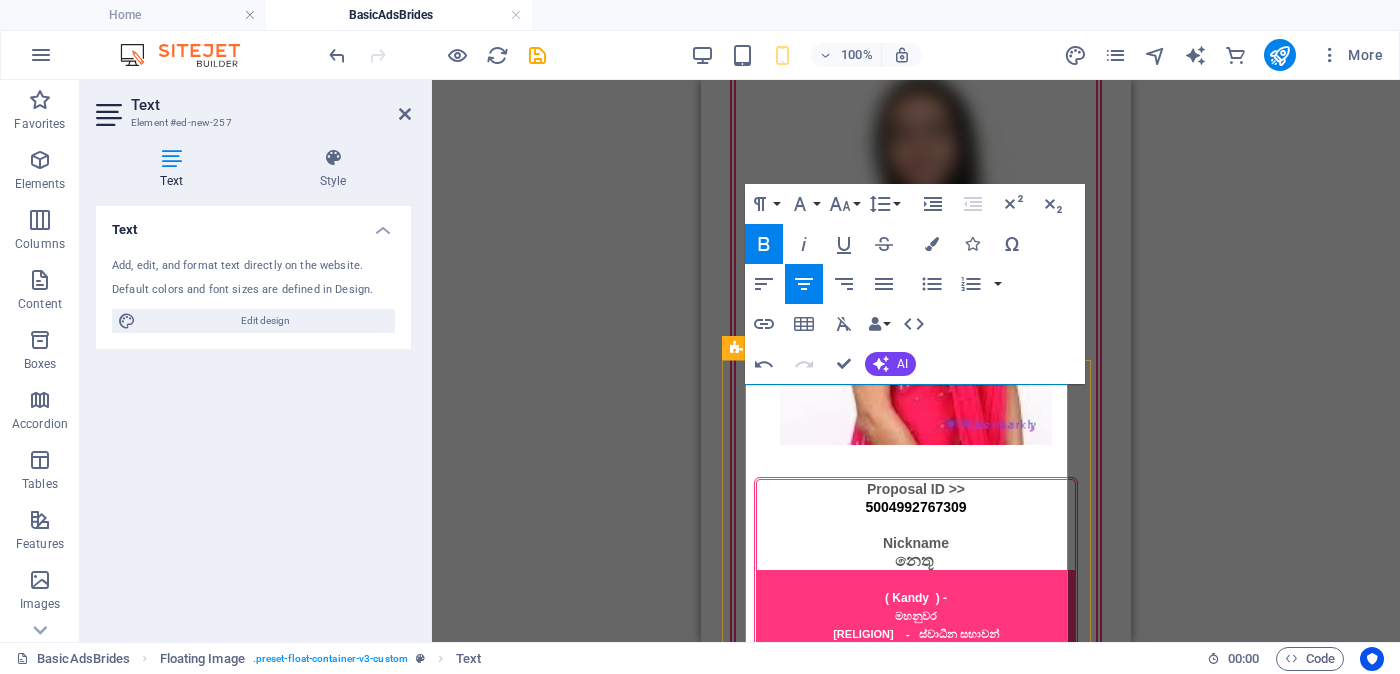 drag, startPoint x: 860, startPoint y: 543, endPoint x: 891, endPoint y: 547, distance: 31.257 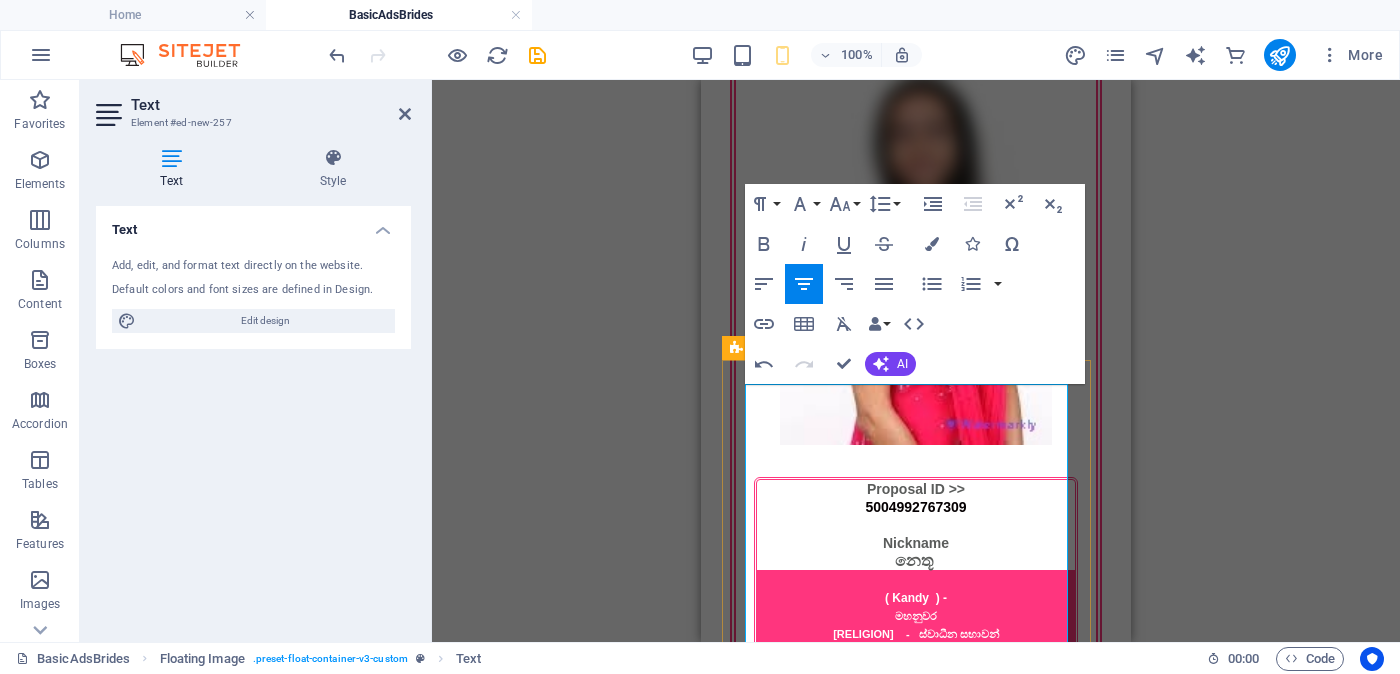 click on "AOG - ඒඕජී" at bounding box center (914, 2982) 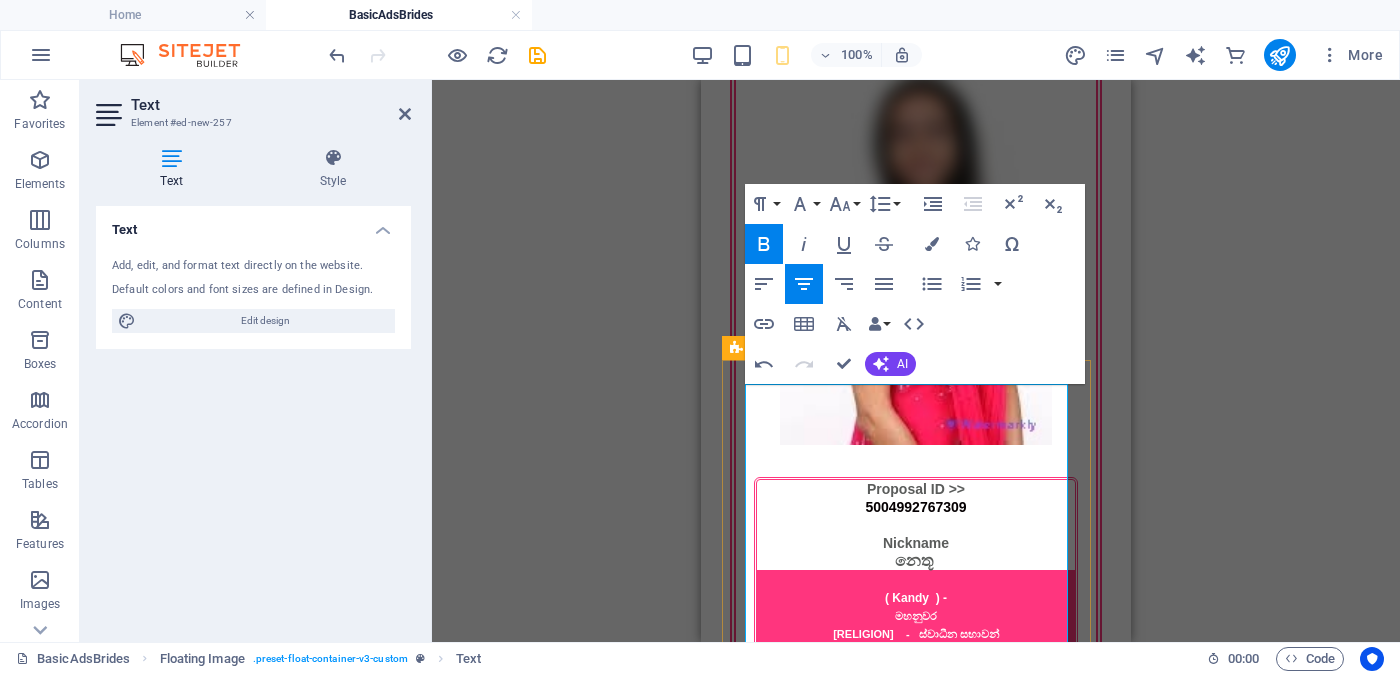 scroll, scrollTop: 3374, scrollLeft: 0, axis: vertical 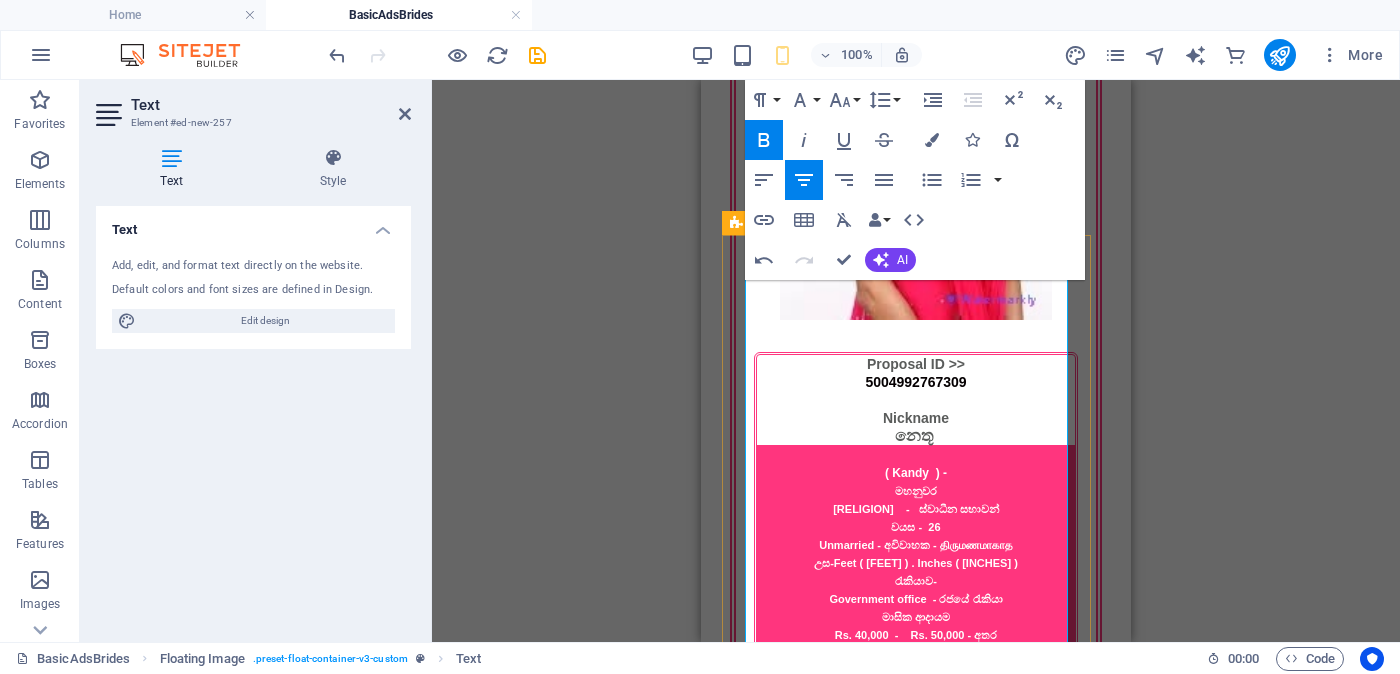 drag, startPoint x: 844, startPoint y: 541, endPoint x: 877, endPoint y: 541, distance: 33 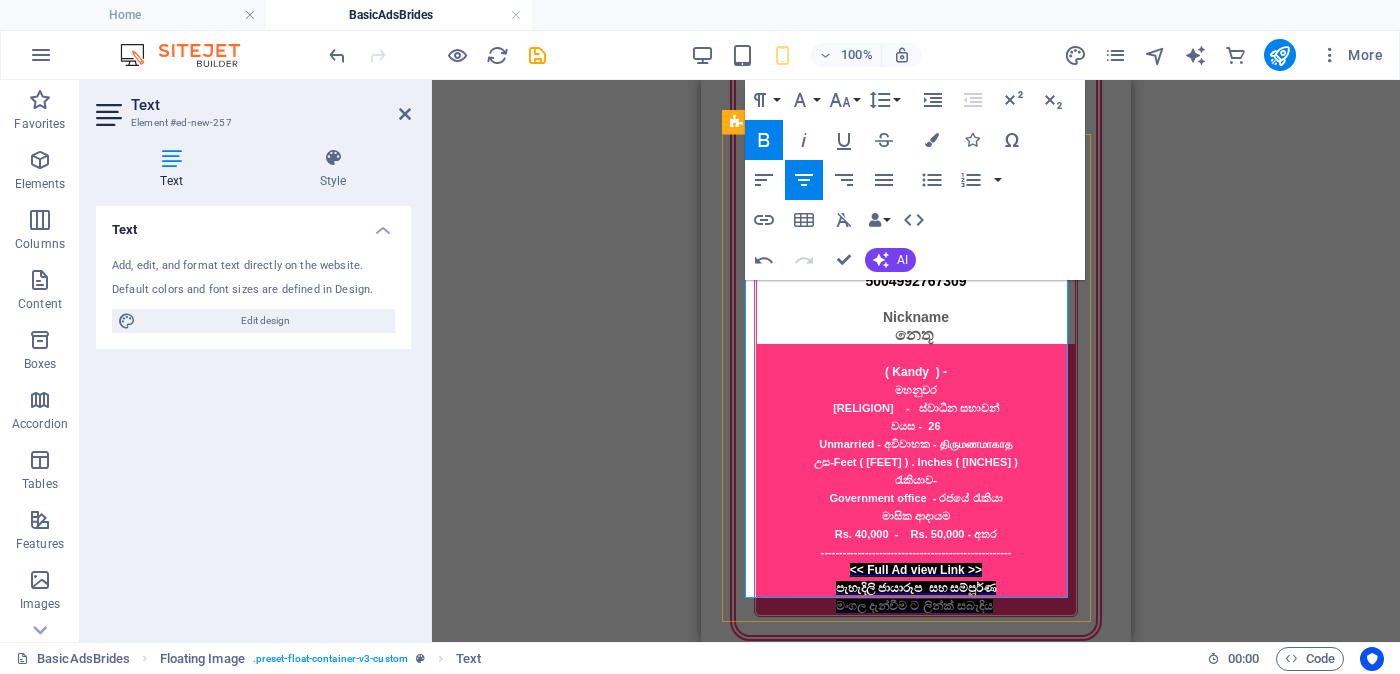 scroll, scrollTop: 3350, scrollLeft: 0, axis: vertical 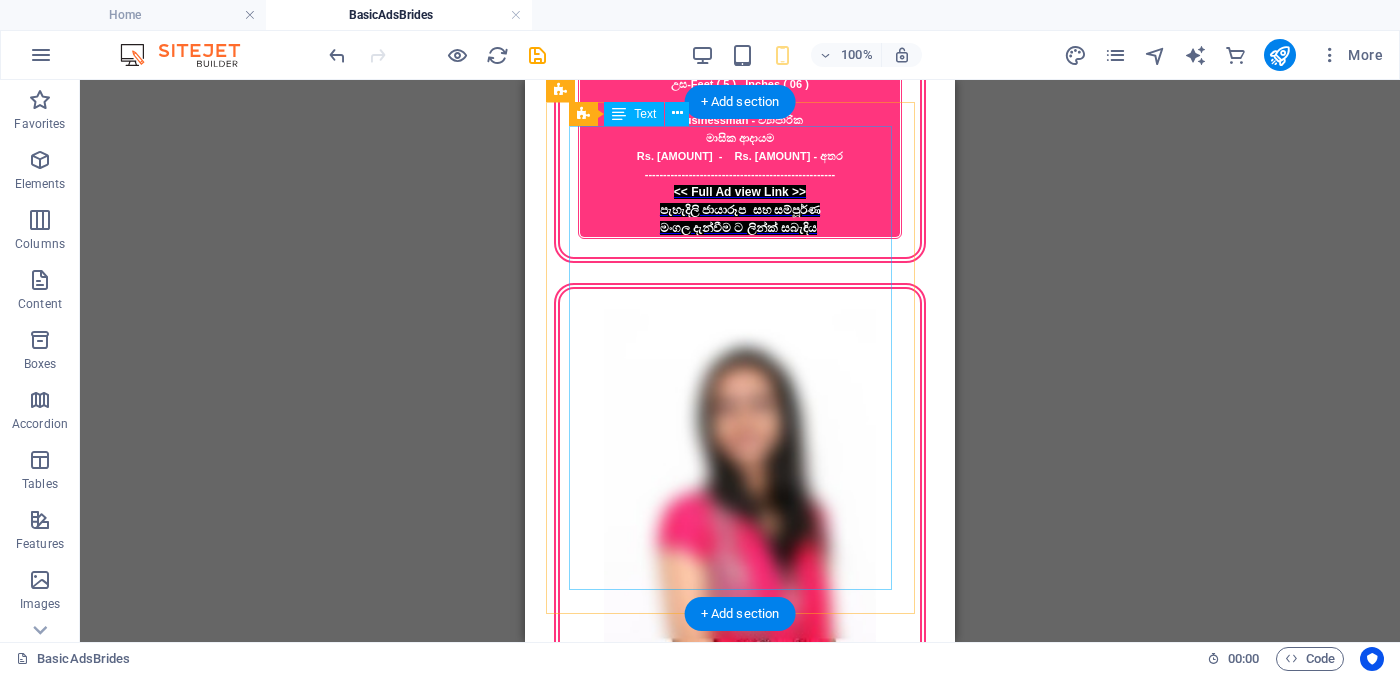 click on "Proposal ID >> [NUMBER] Nickname [NAME]        ( [CITY] ) -  [CITY] Catholic  -  [RELIGION]    වයස -  [AGE] Unmarried -  [MARITAL_STATUS] -  [MARITAL_STATUS] උස-Feet ( [NUMBER] ) . Inches ( [NUMBER] ) රැකියාව-  Private  -  [OCCUPATION]    මාසික ආදායම Rs. [SALARY] Rs. [SALARY] -  අතර  ---------------------------------------------------- << Full Ad view Link >>  [TEXT]" at bounding box center (740, 2748) 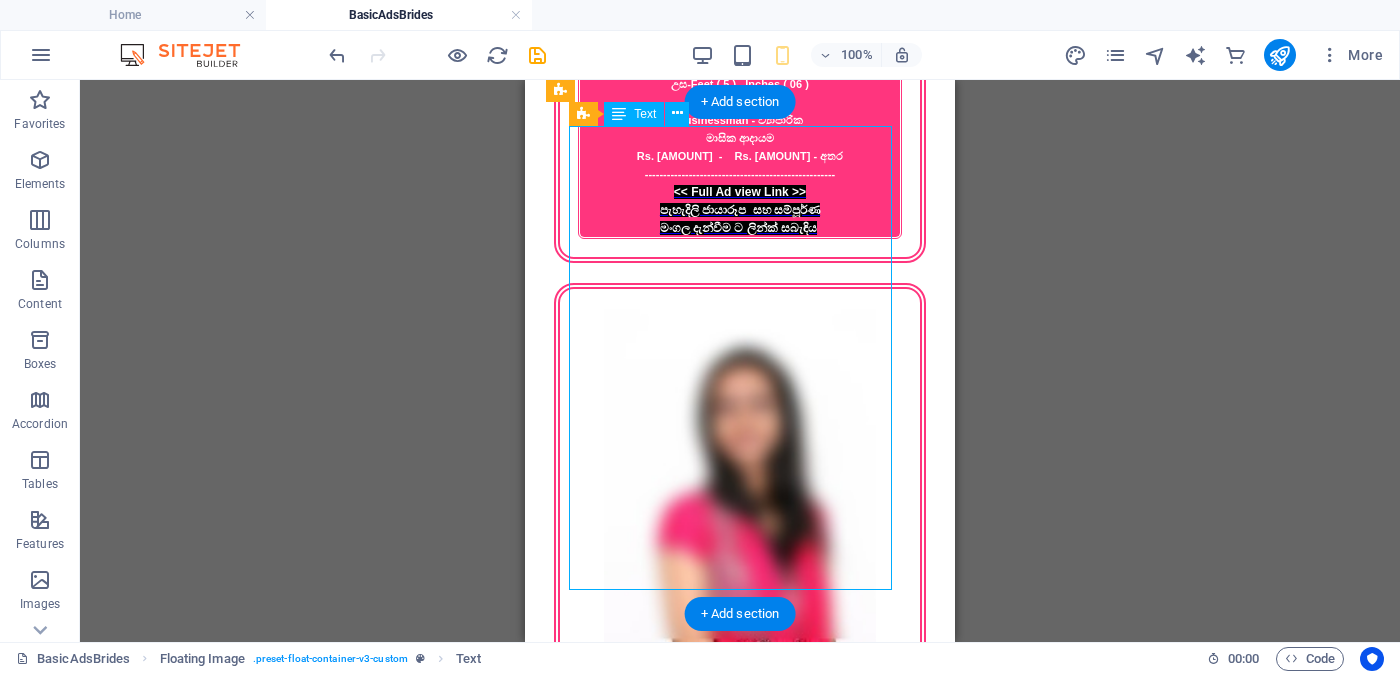 click on "Proposal ID >> [NUMBER] Nickname [NAME]        ( [CITY] ) -  [CITY] Catholic  -  [RELIGION]    වයස -  [AGE] Unmarried -  [MARITAL_STATUS] -  [MARITAL_STATUS] උස-Feet ( [NUMBER] ) . Inches ( [NUMBER] ) රැකියාව-  Private  -  [OCCUPATION]    මාසික ආදායම Rs. [SALARY] Rs. [SALARY] -  අතර  ---------------------------------------------------- << Full Ad view Link >>  [TEXT]" at bounding box center (740, 2748) 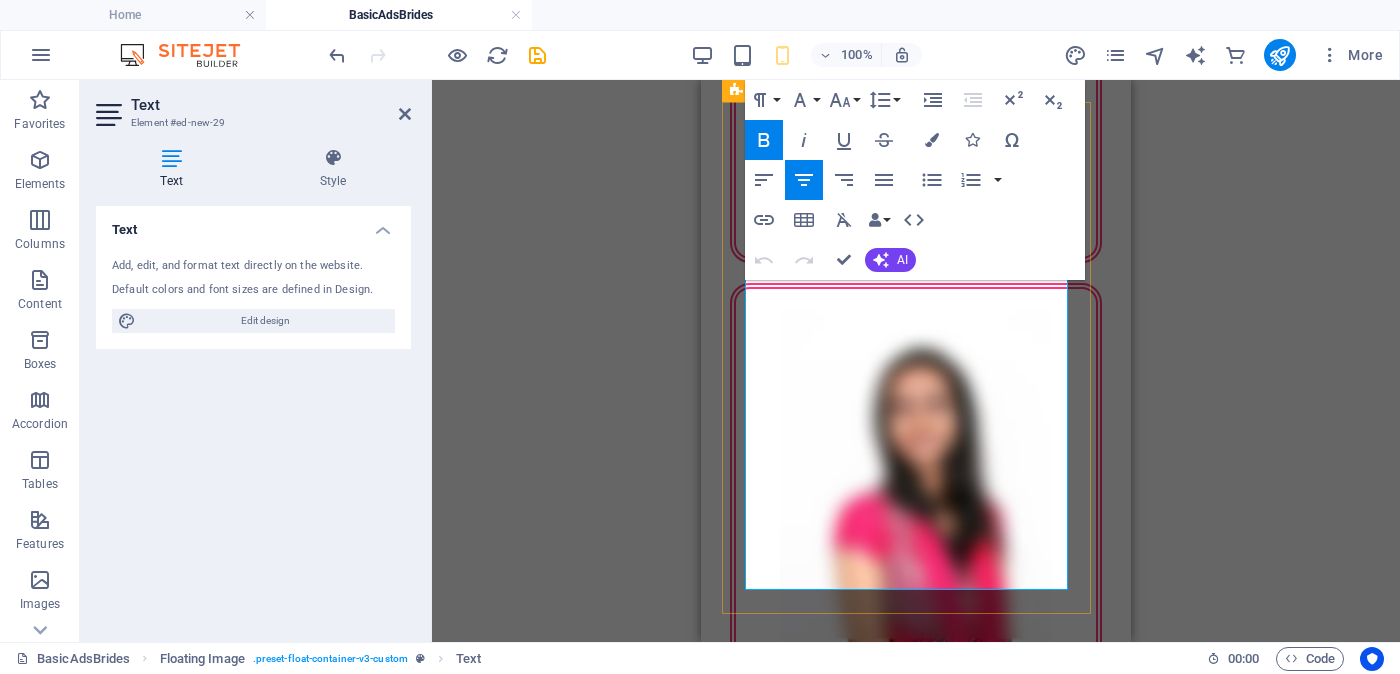 click on "Private  -  ස්වයං රැකියා" at bounding box center [916, 2794] 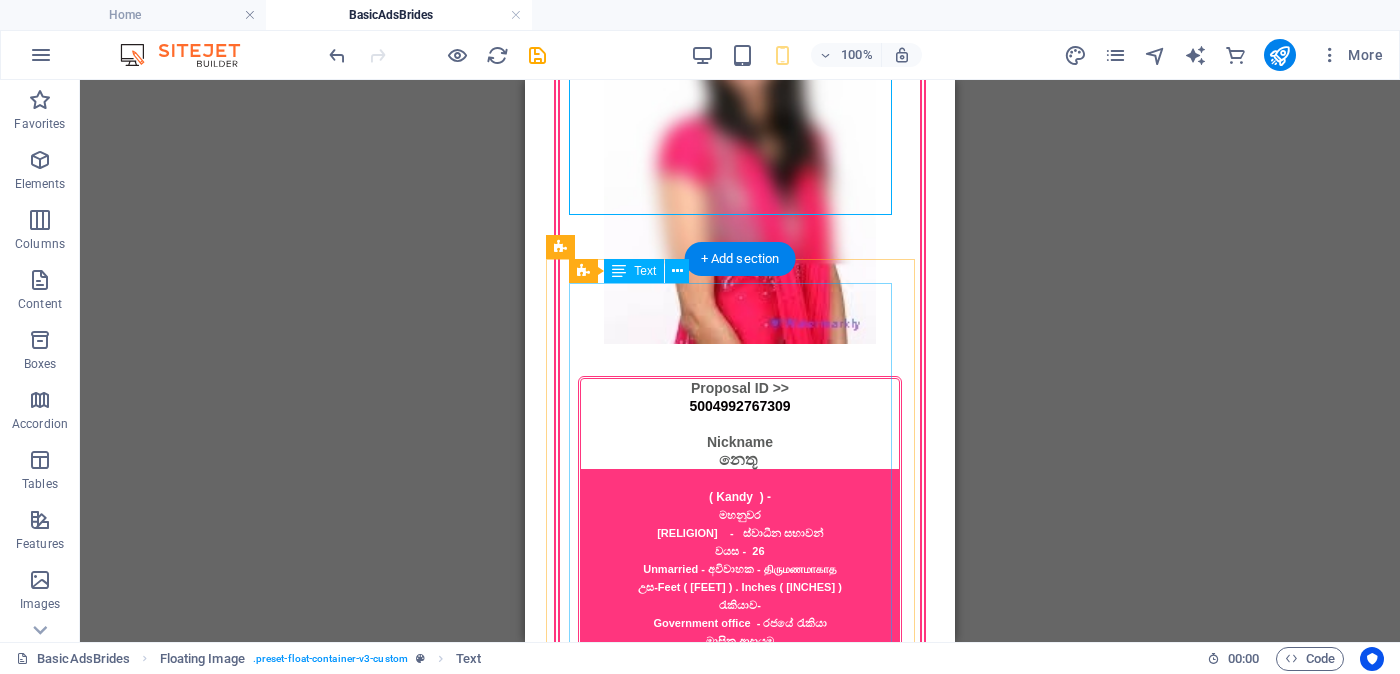 scroll, scrollTop: 3225, scrollLeft: 0, axis: vertical 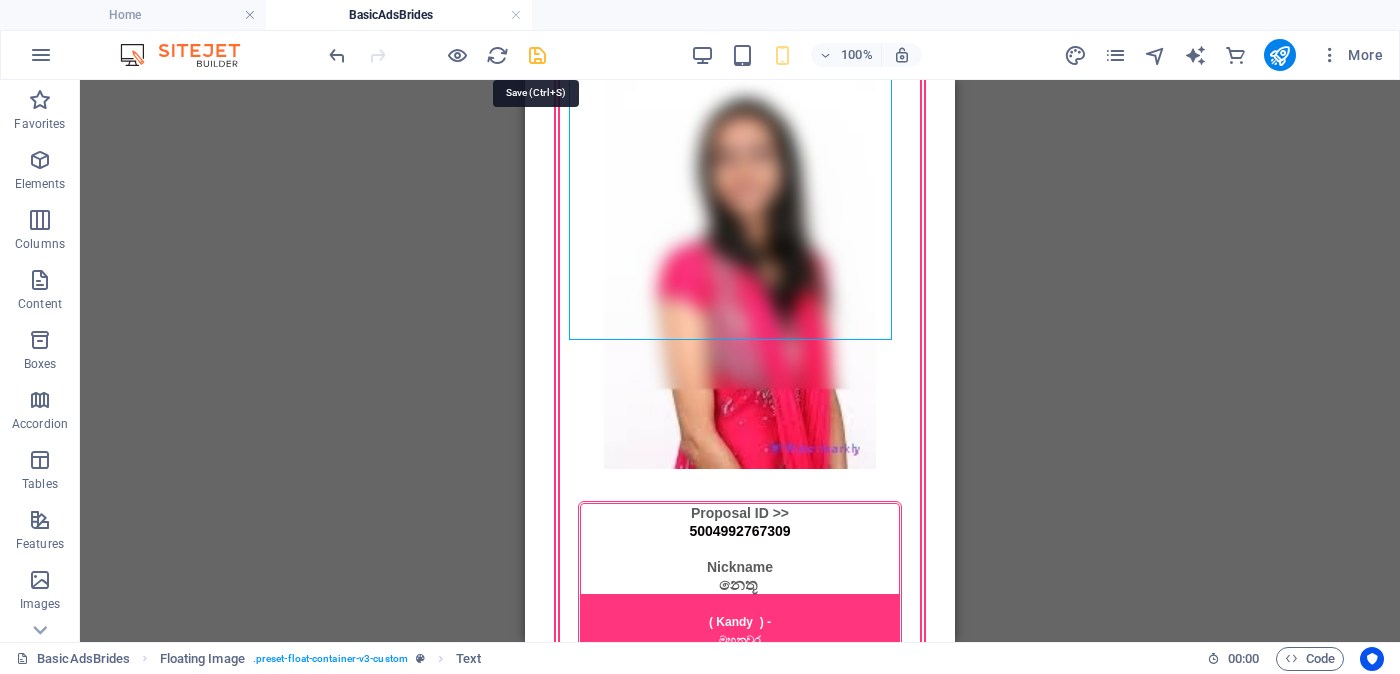 click at bounding box center [537, 55] 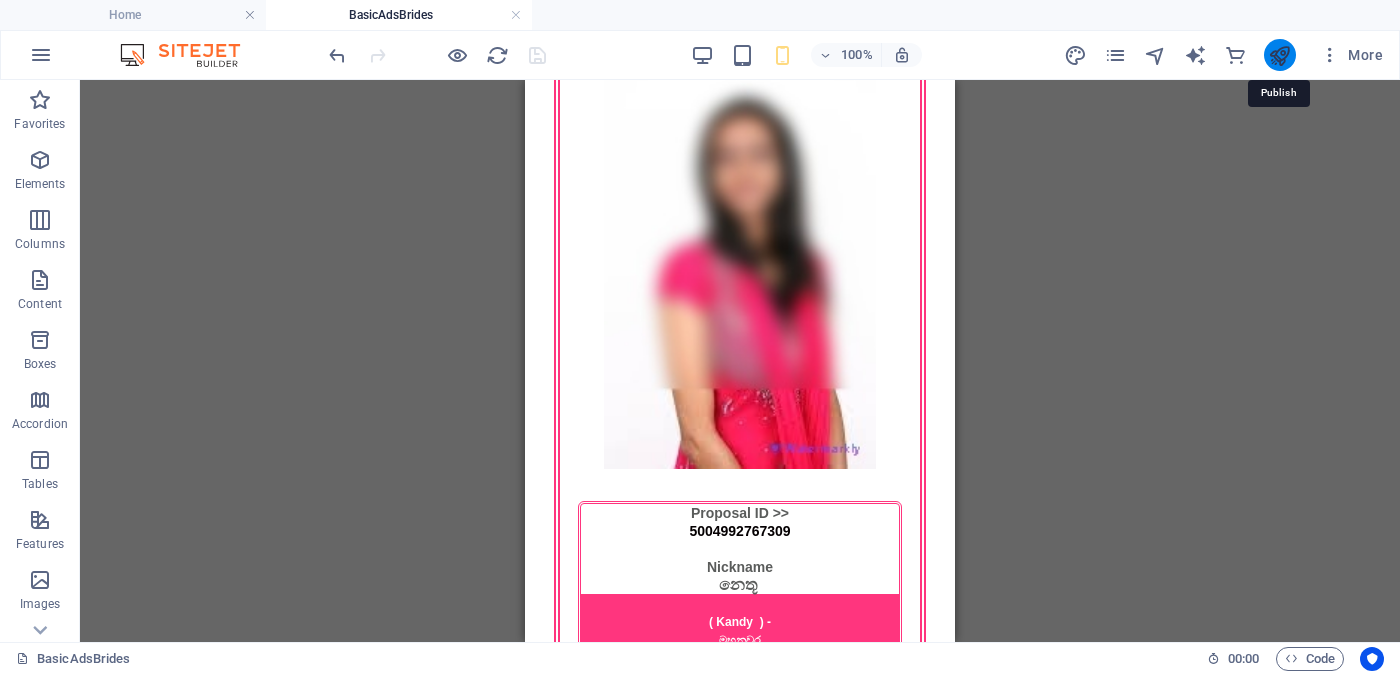 click at bounding box center [1279, 55] 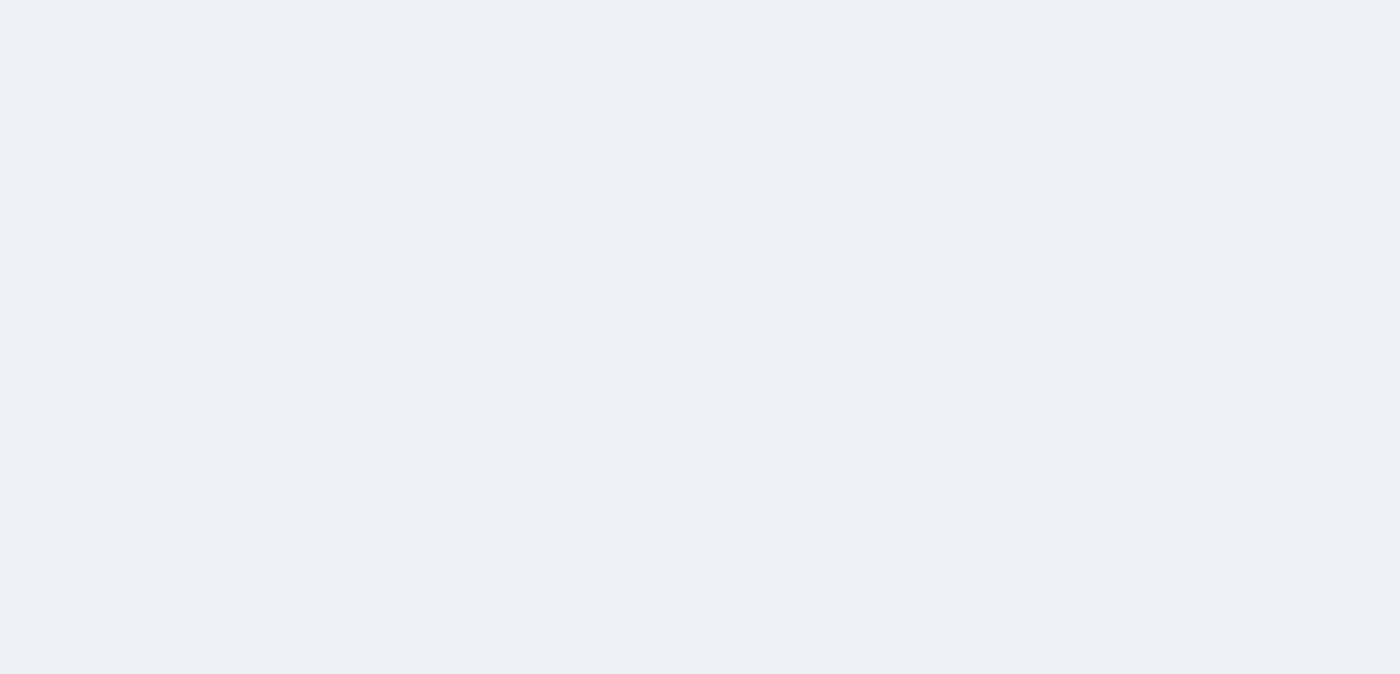 scroll, scrollTop: 0, scrollLeft: 0, axis: both 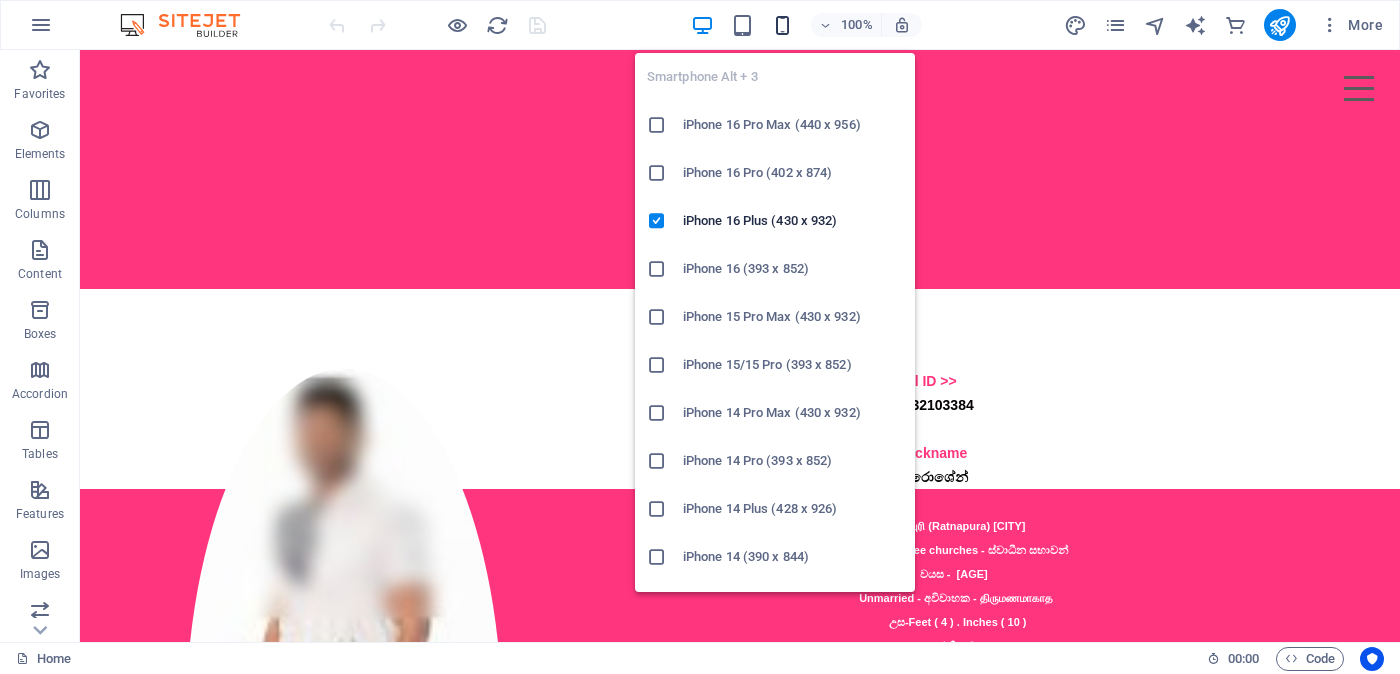click at bounding box center [782, 25] 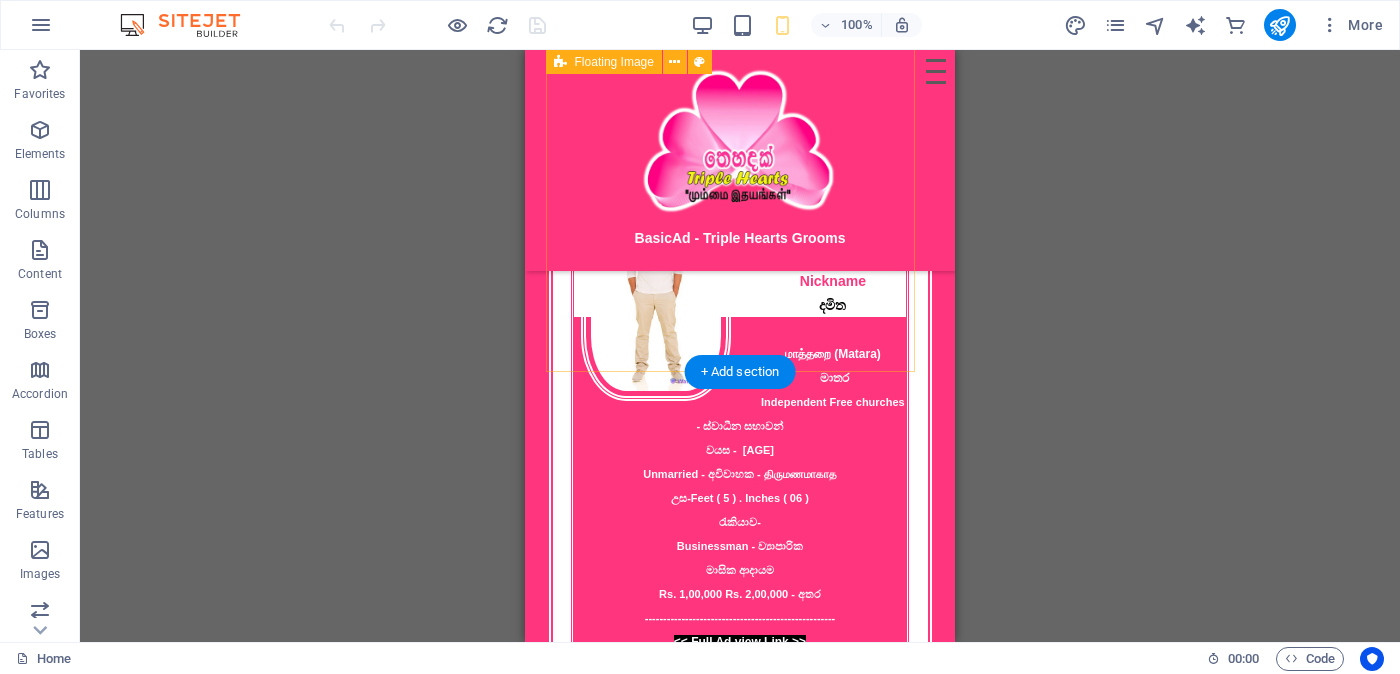 scroll, scrollTop: 203, scrollLeft: 0, axis: vertical 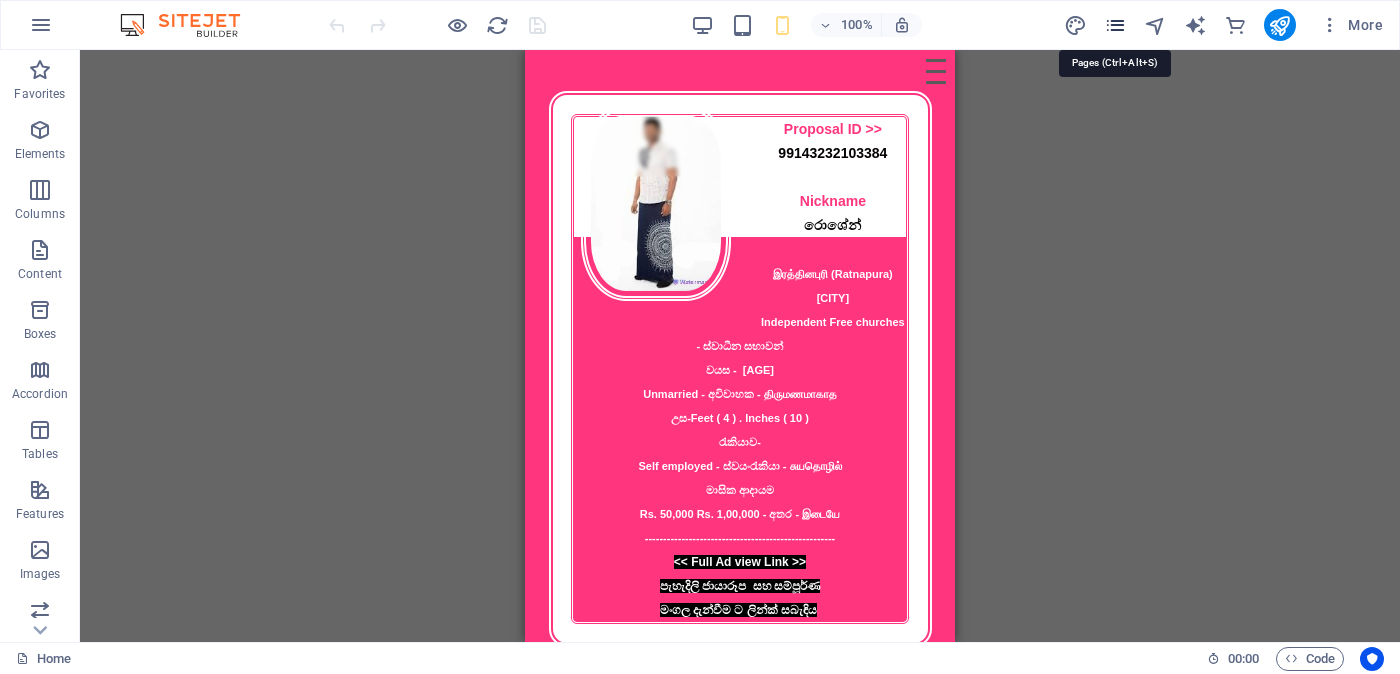 click at bounding box center (1115, 25) 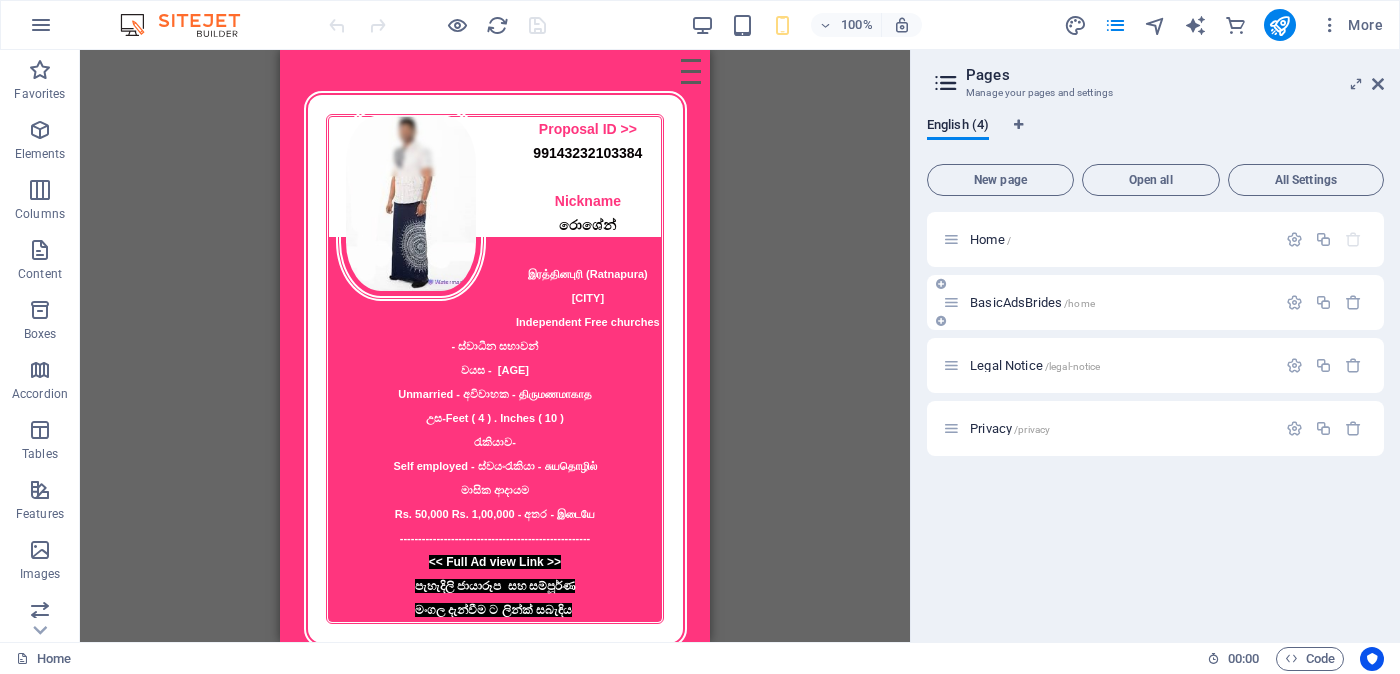click on "BasicAdsBrides /home" at bounding box center (1032, 302) 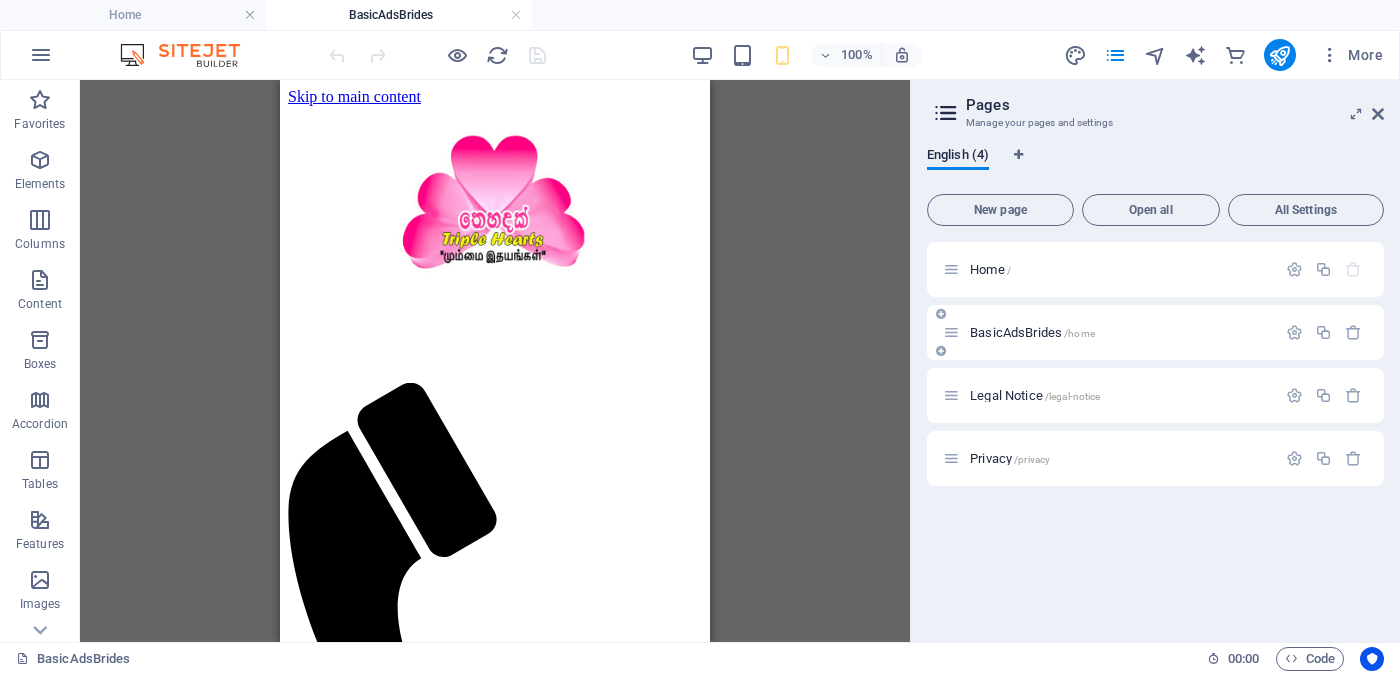 scroll, scrollTop: 0, scrollLeft: 0, axis: both 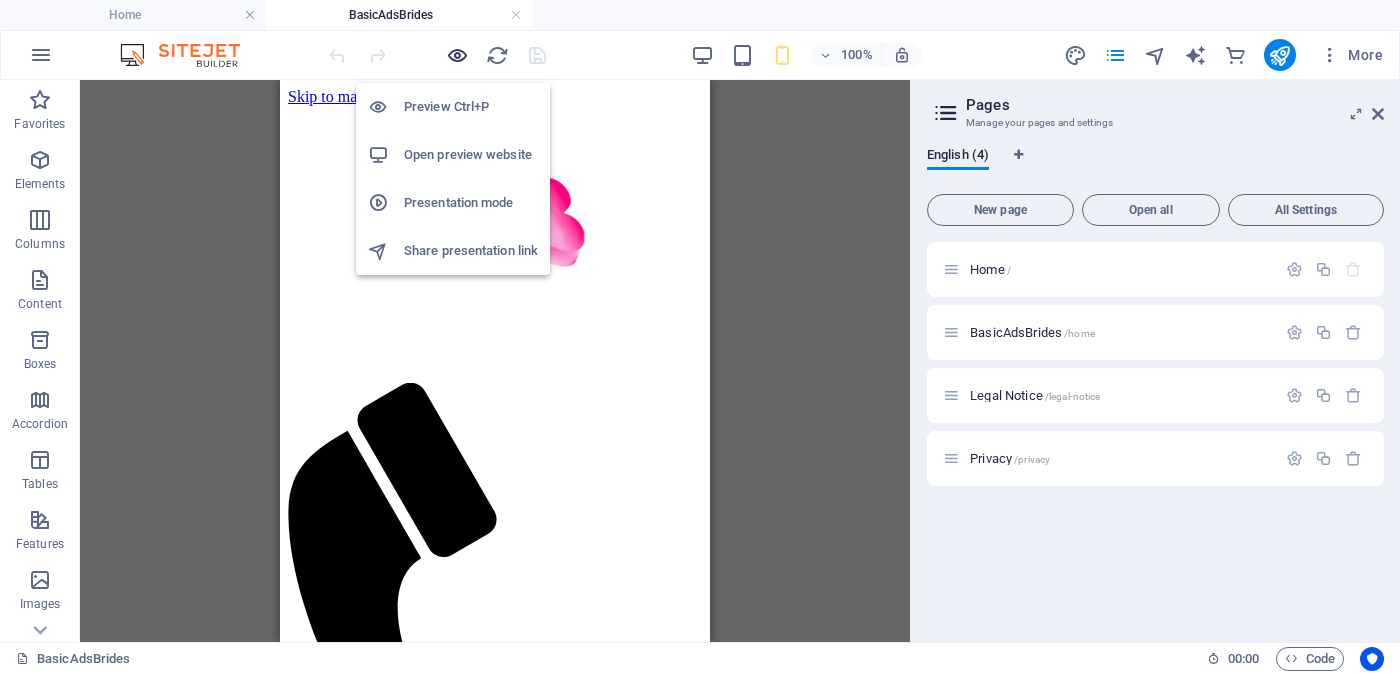 click at bounding box center (457, 55) 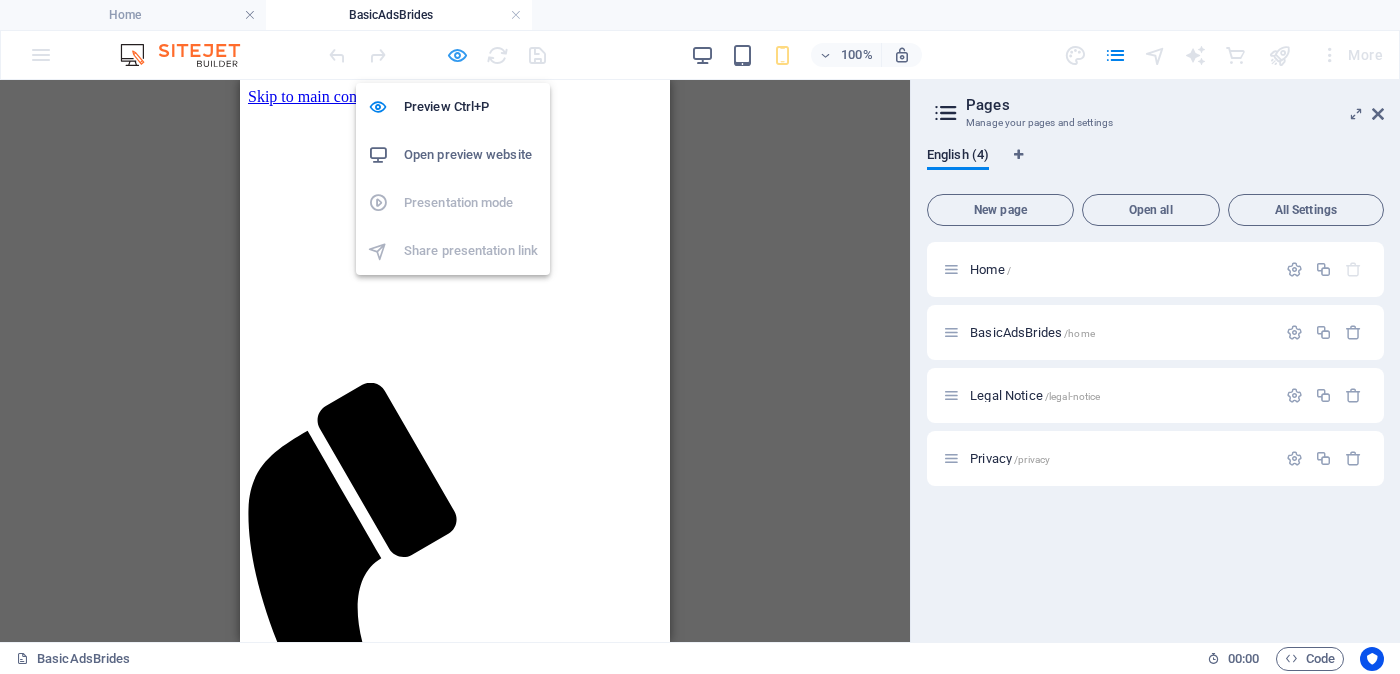 click at bounding box center (457, 55) 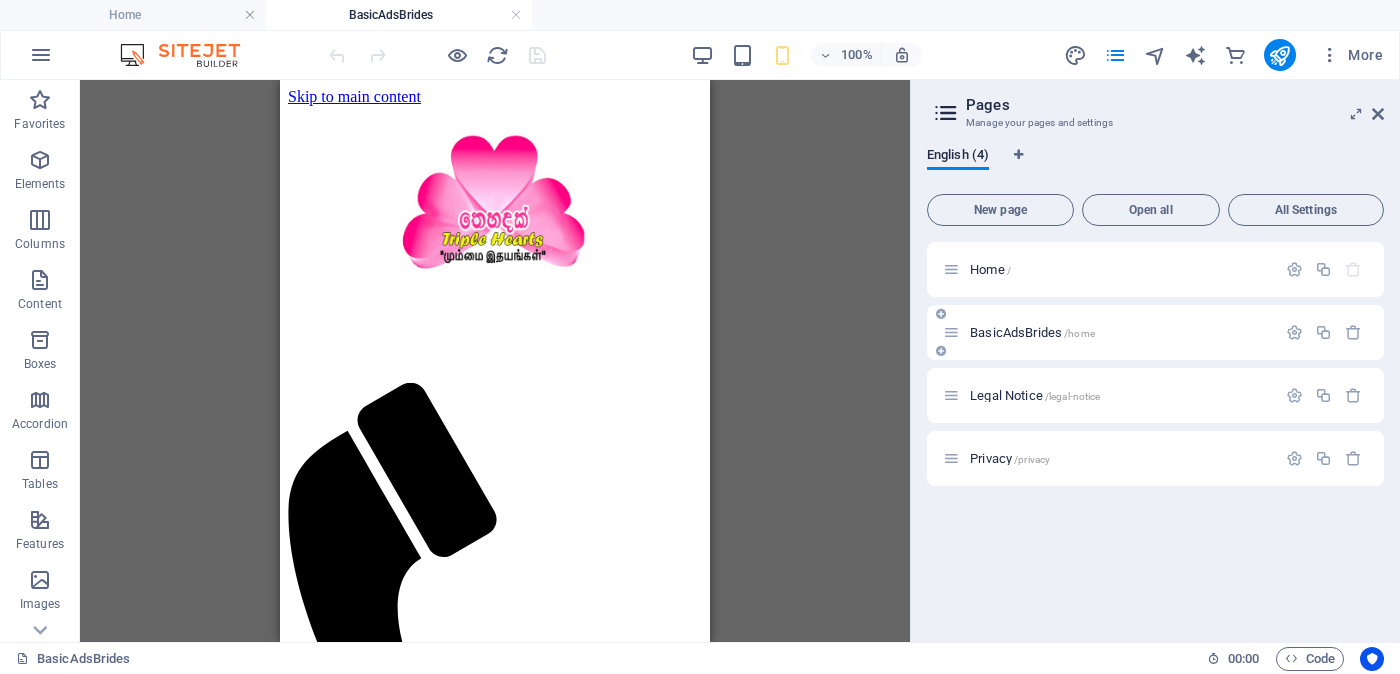 click on "BasicAdsBrides /home" at bounding box center (1109, 332) 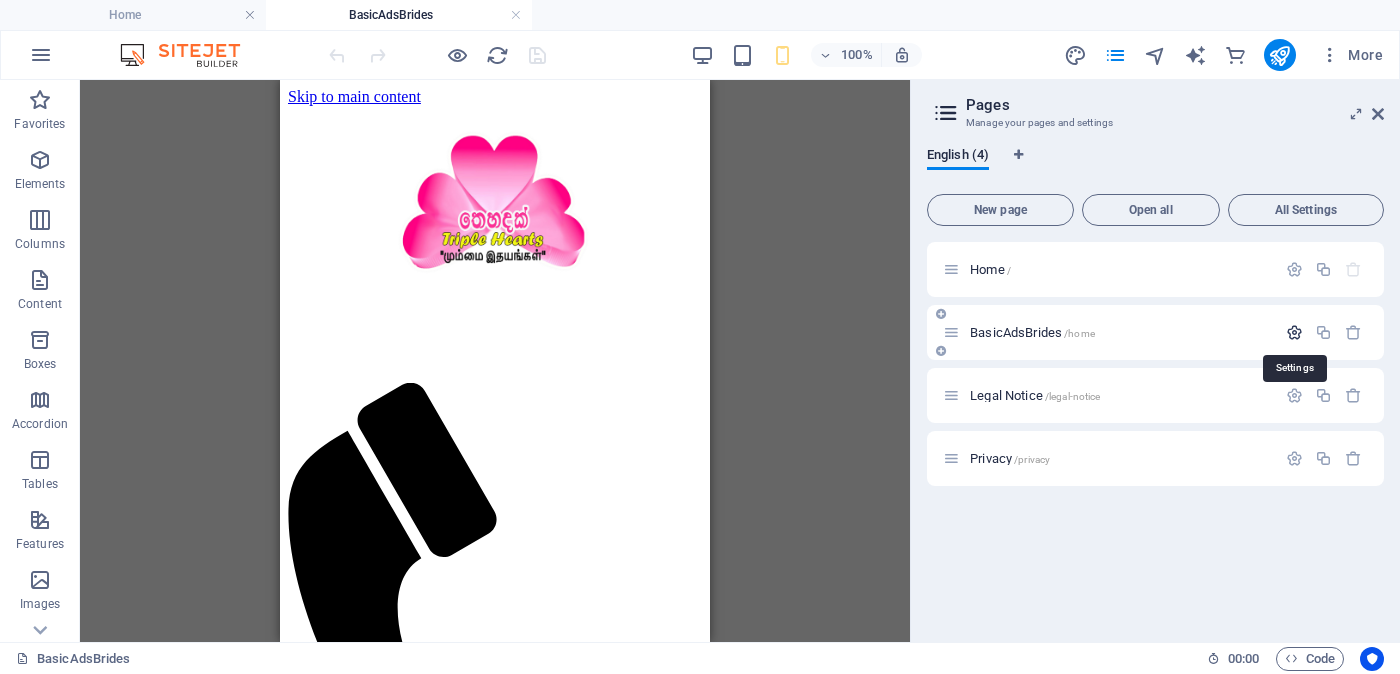 click at bounding box center (1294, 332) 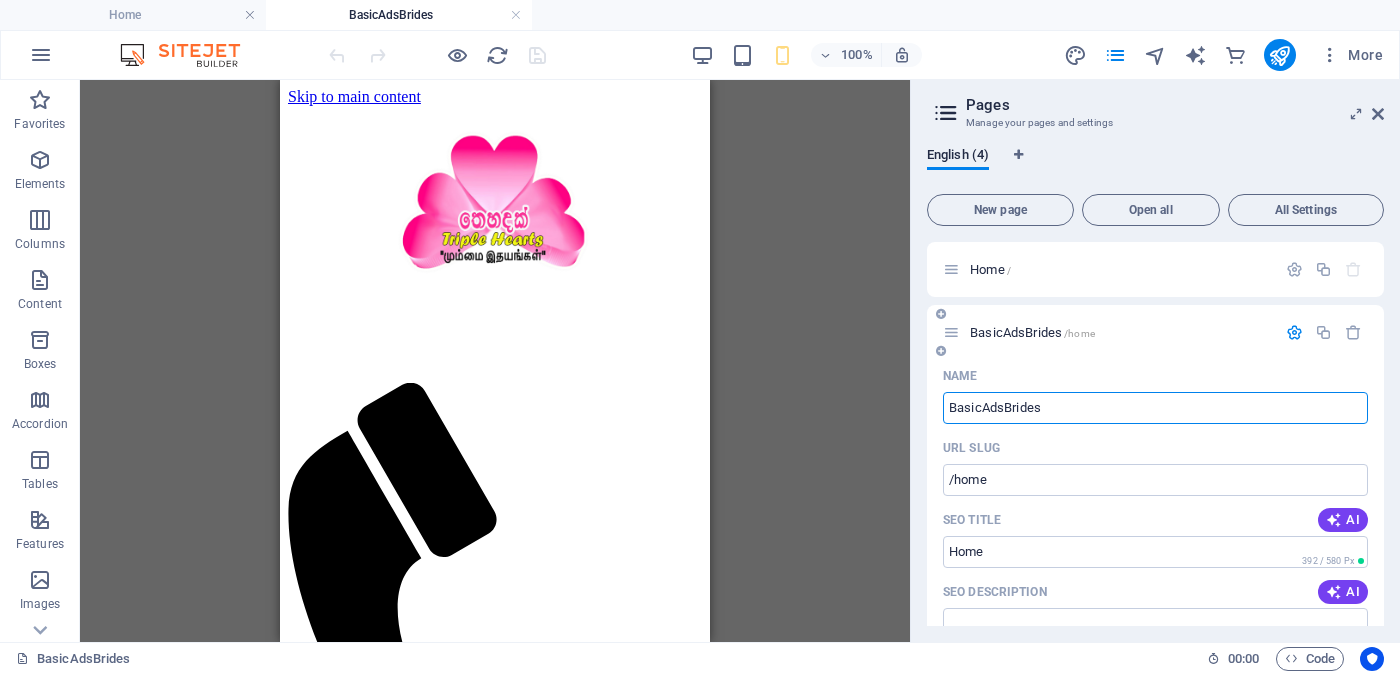 scroll, scrollTop: 124, scrollLeft: 0, axis: vertical 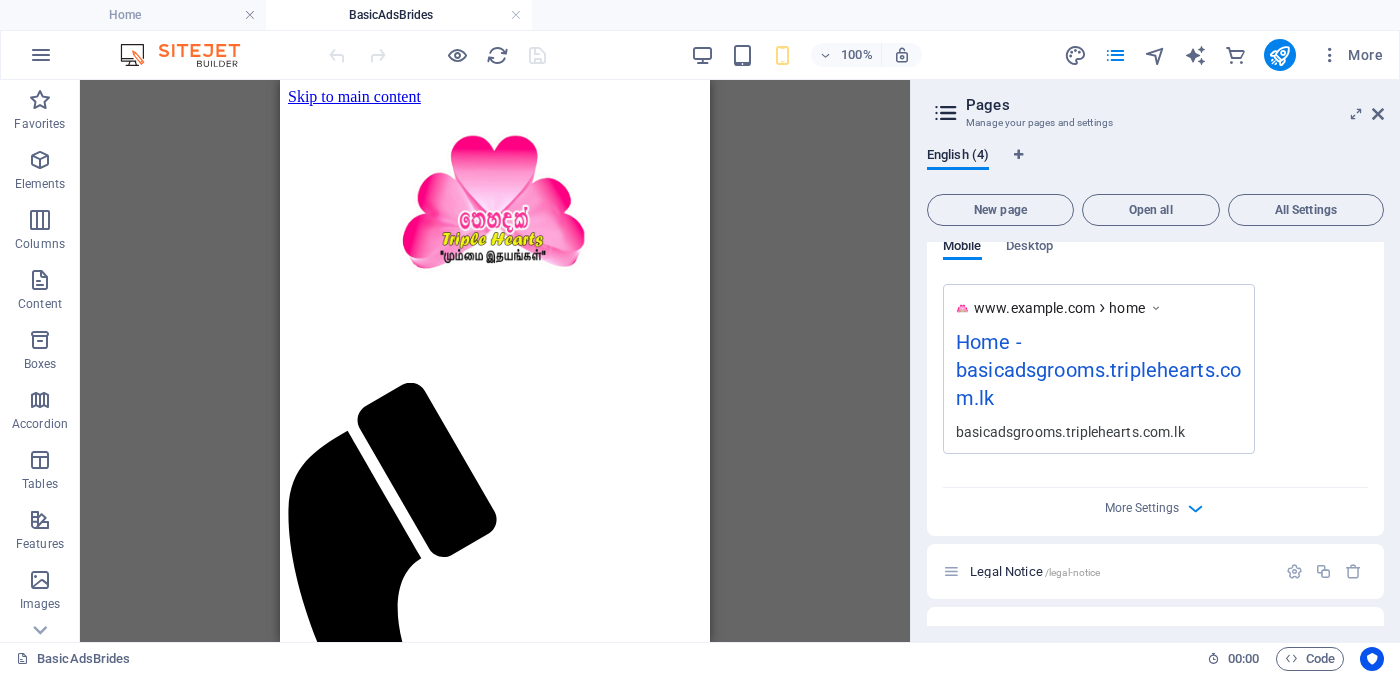 click on "Home - basicadsgrooms.triplehearts.com.lk" at bounding box center [1099, 374] 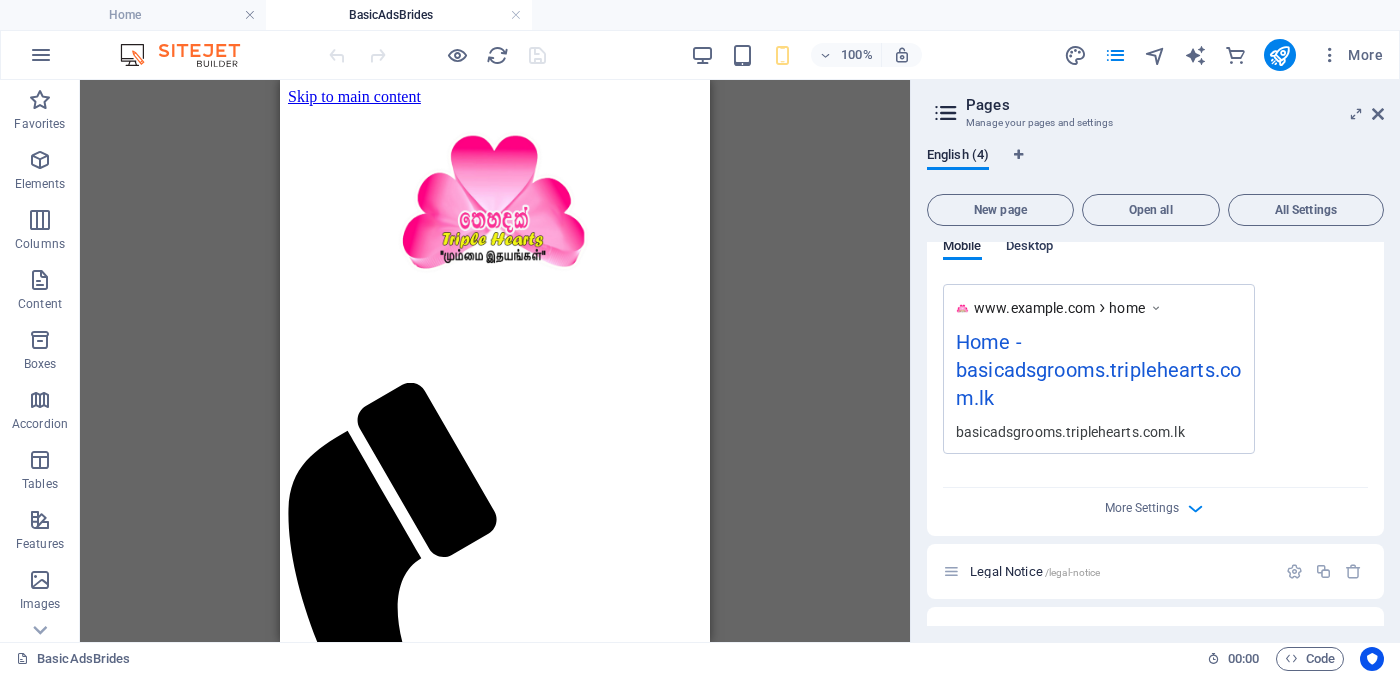 click on "Desktop" at bounding box center [1030, 248] 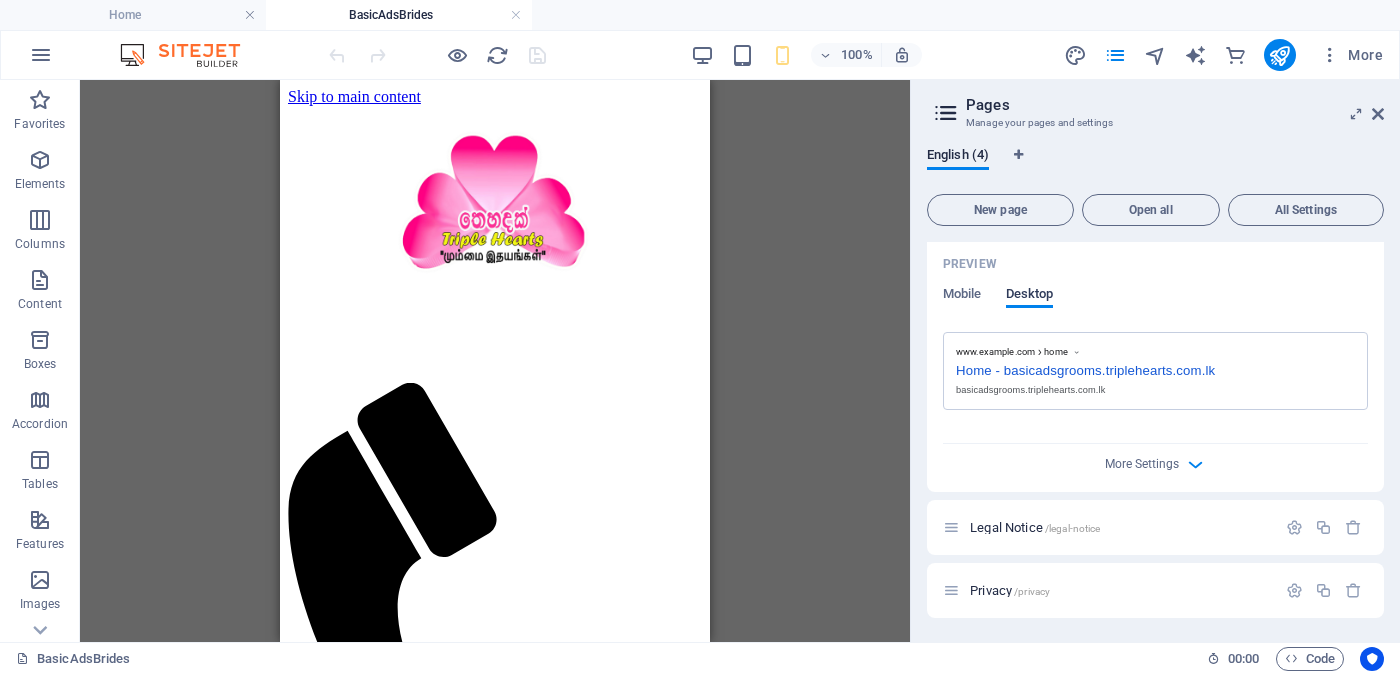 scroll, scrollTop: 576, scrollLeft: 0, axis: vertical 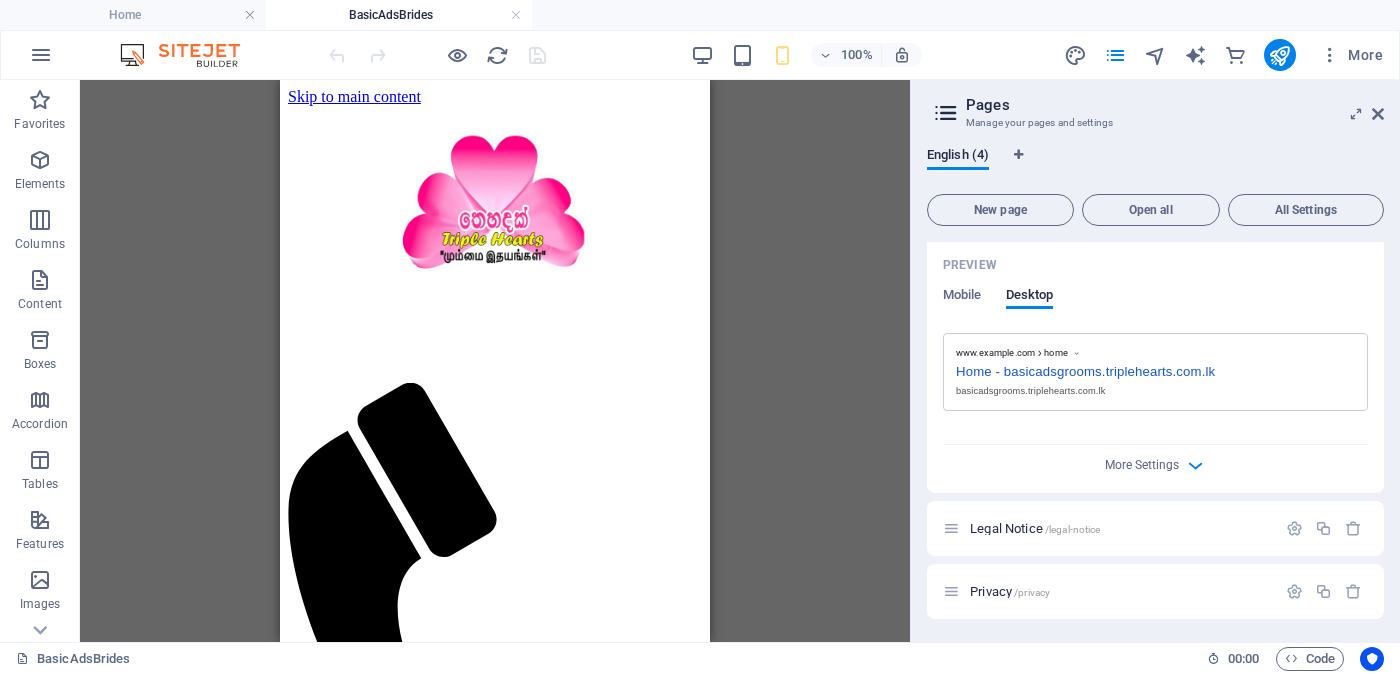 click on "Home - basicadsgrooms.triplehearts.com.lk" at bounding box center [1155, 369] 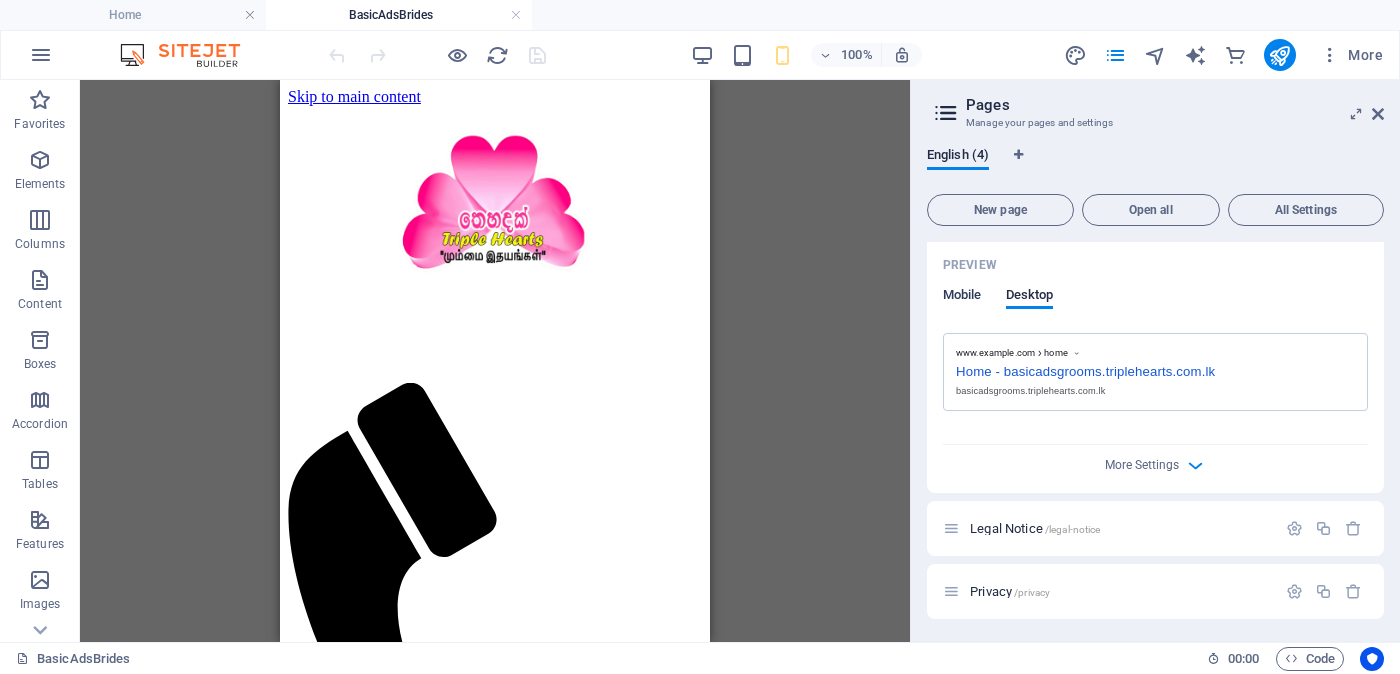 click on "Mobile" at bounding box center [962, 297] 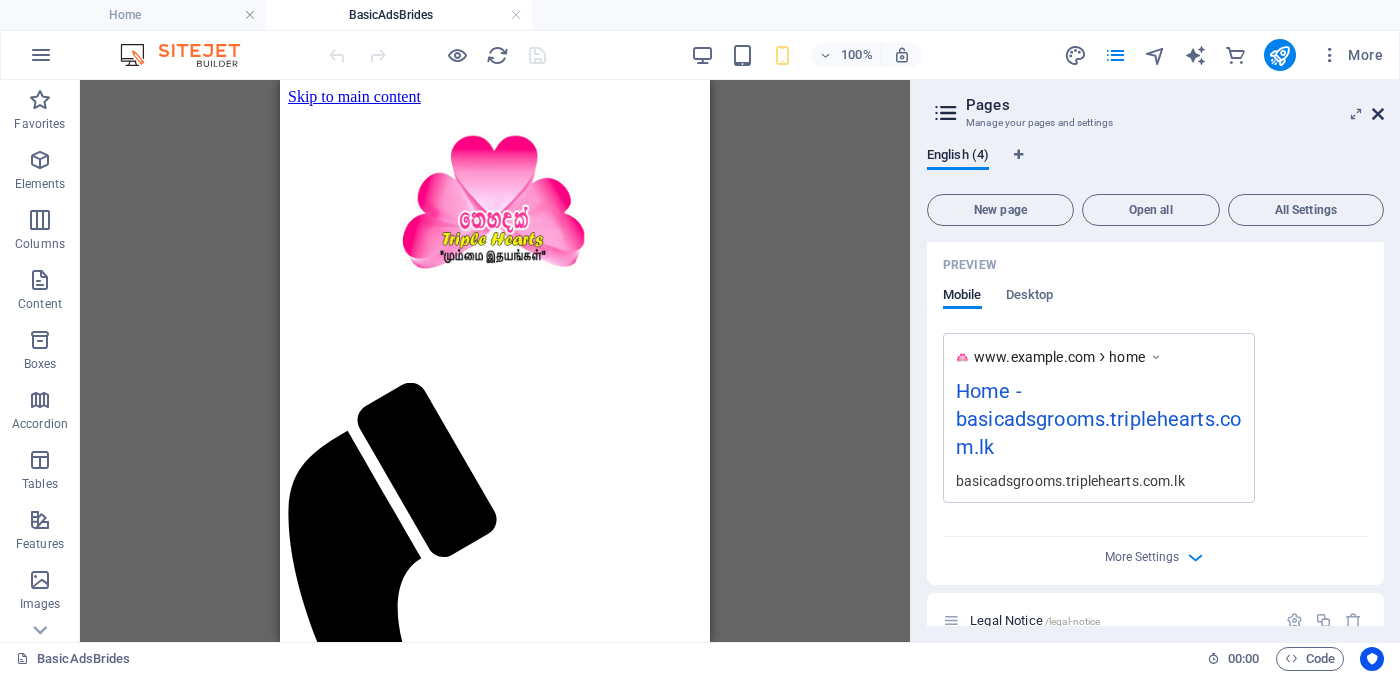 click at bounding box center [1378, 114] 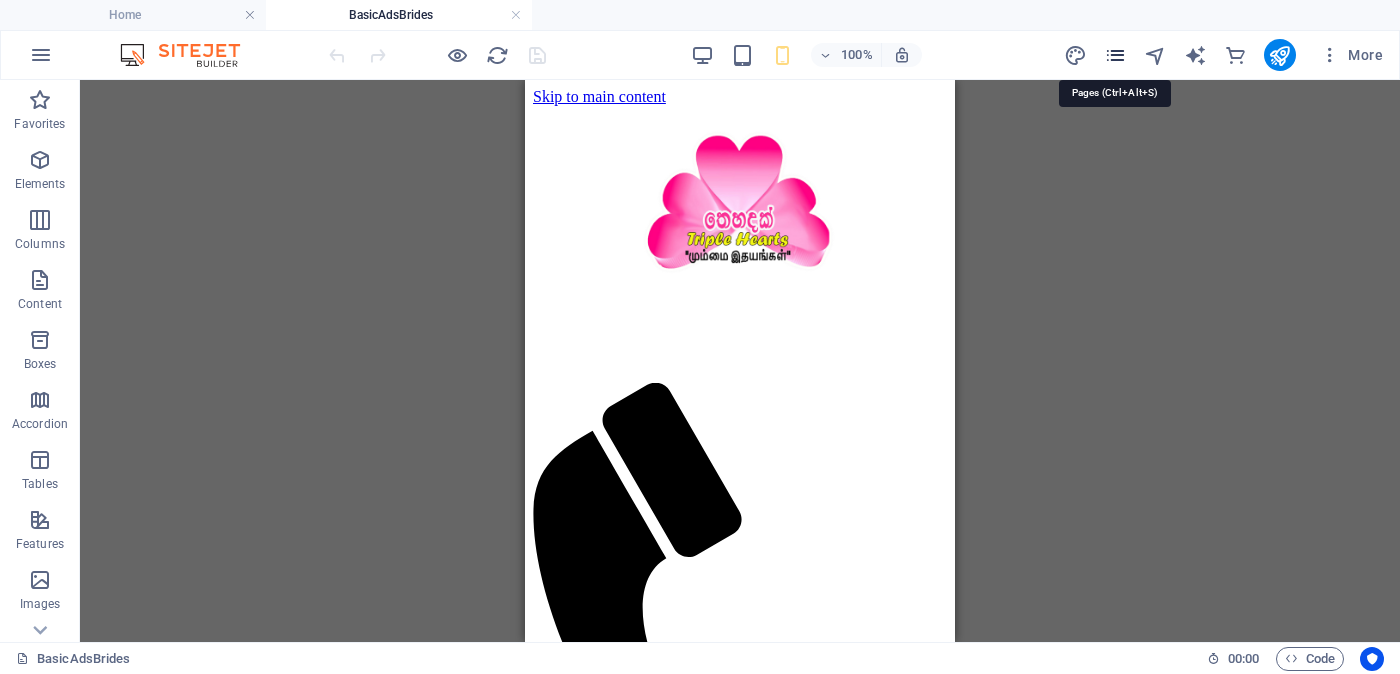 click at bounding box center [1115, 55] 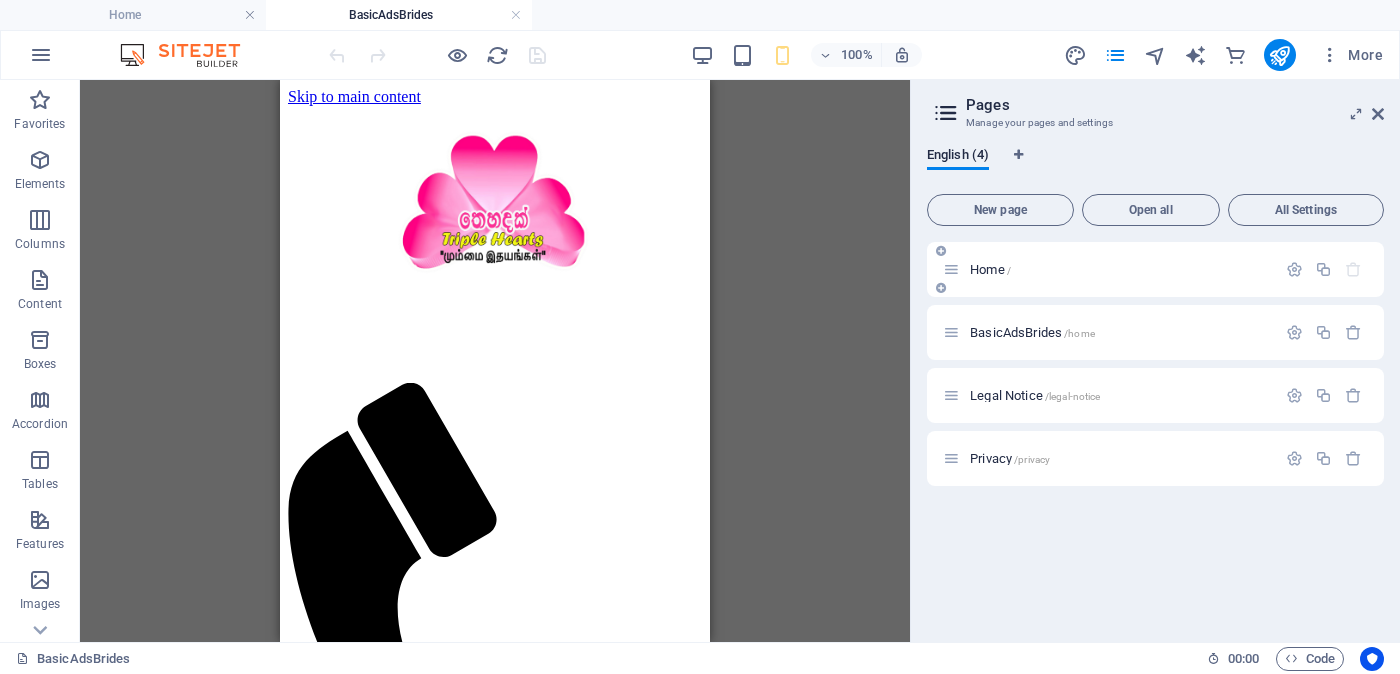 click on "Home /" at bounding box center [990, 269] 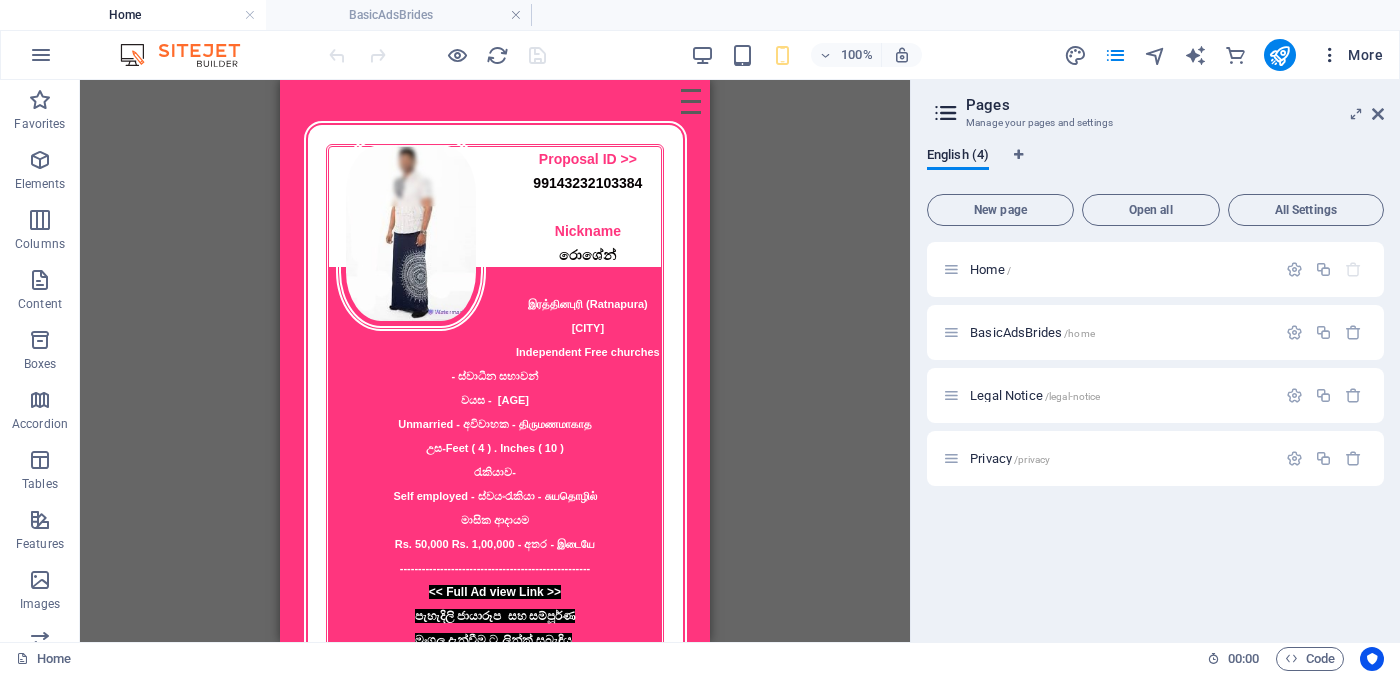 click on "More" at bounding box center [1351, 55] 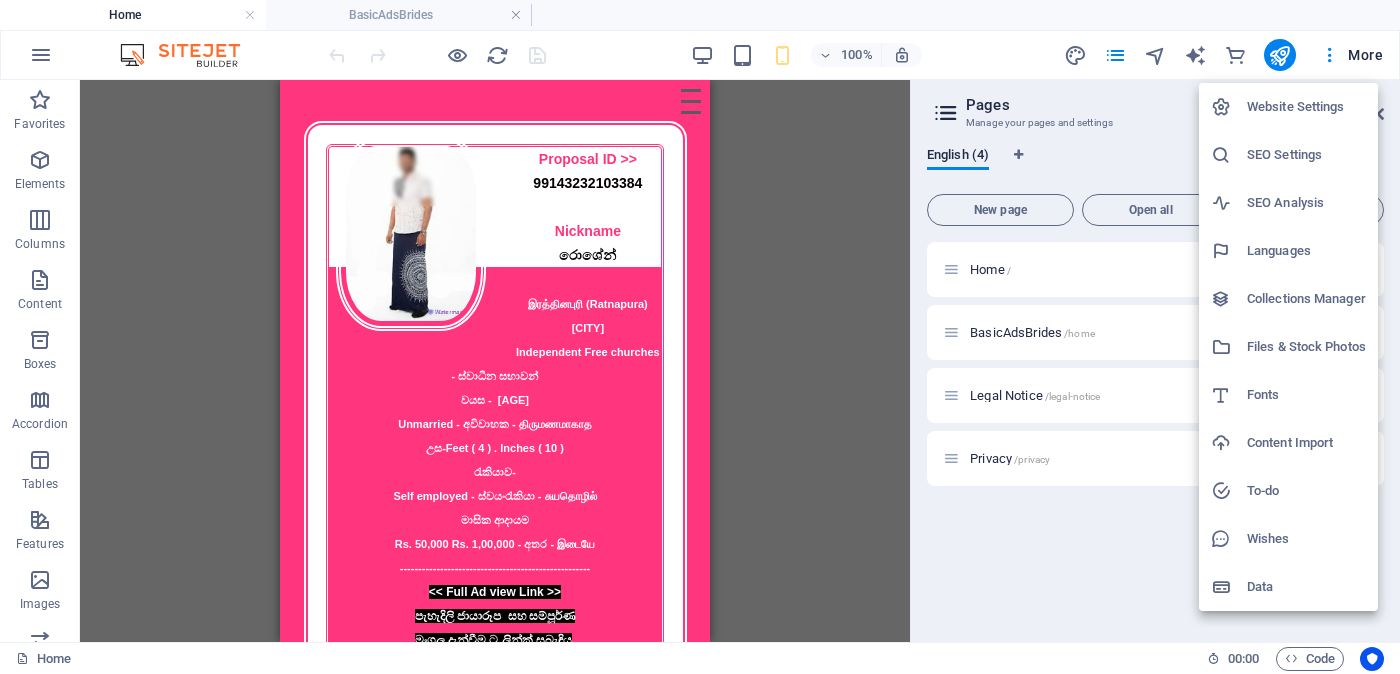 click on "Website Settings" at bounding box center [1306, 107] 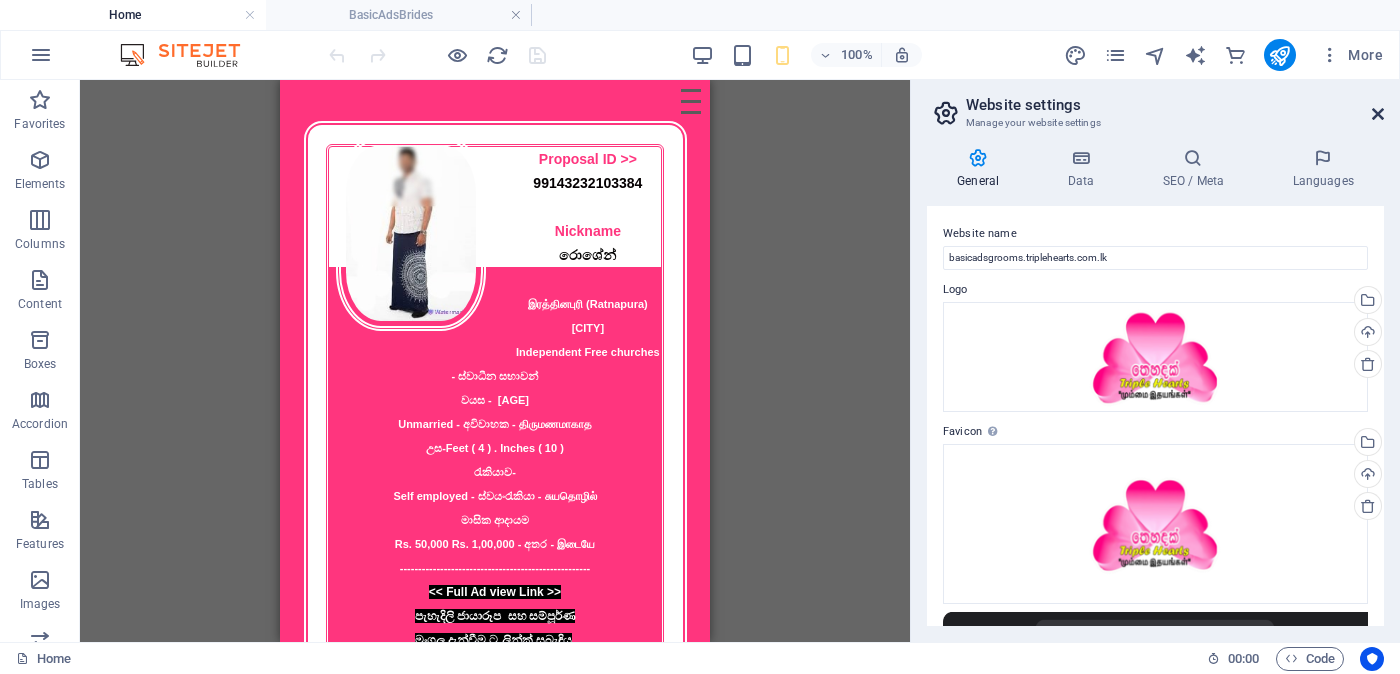 click at bounding box center [1378, 114] 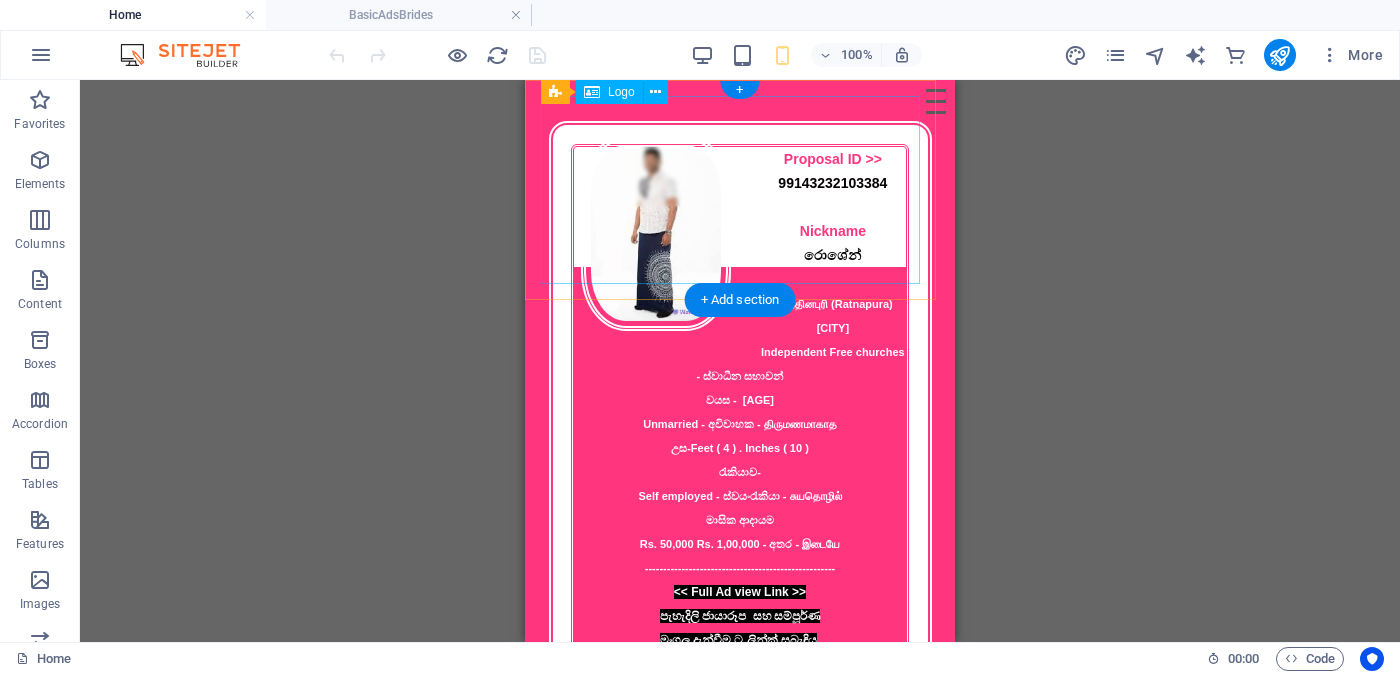 scroll, scrollTop: 0, scrollLeft: 0, axis: both 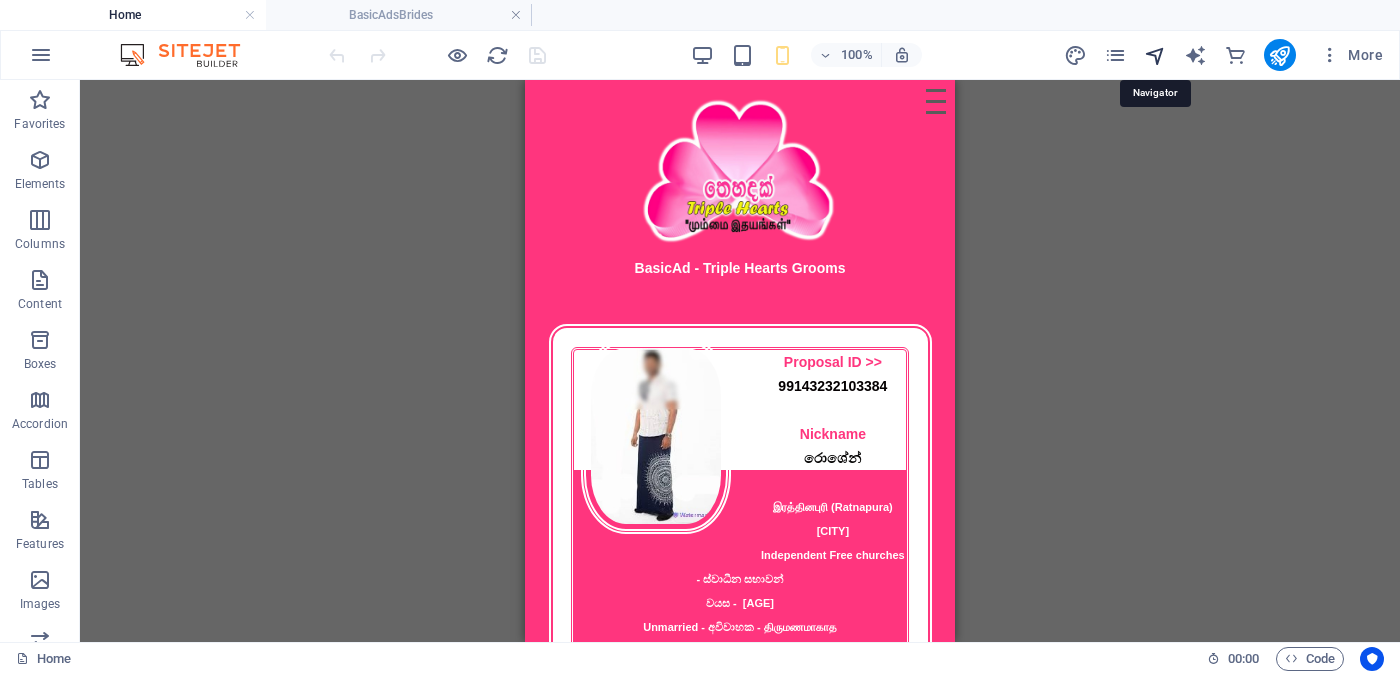 click at bounding box center [1155, 55] 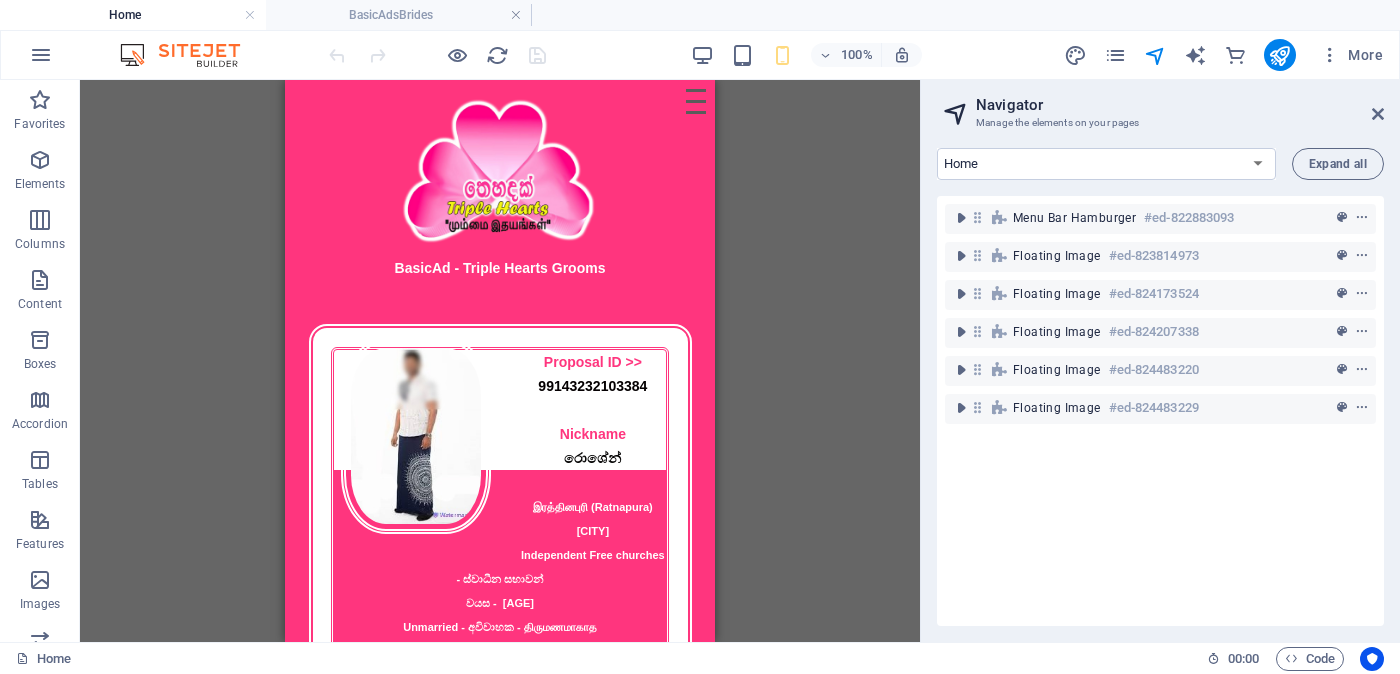 click on "Navigator" at bounding box center (1180, 105) 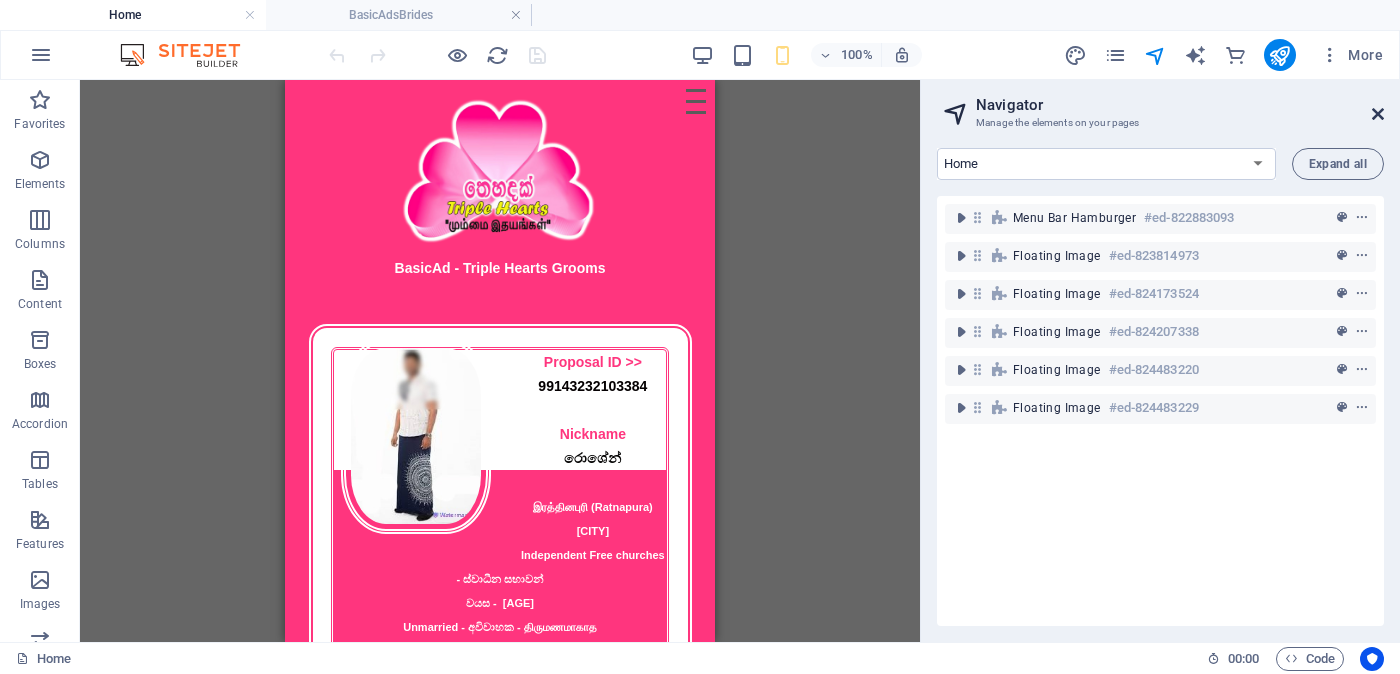 click at bounding box center (1378, 114) 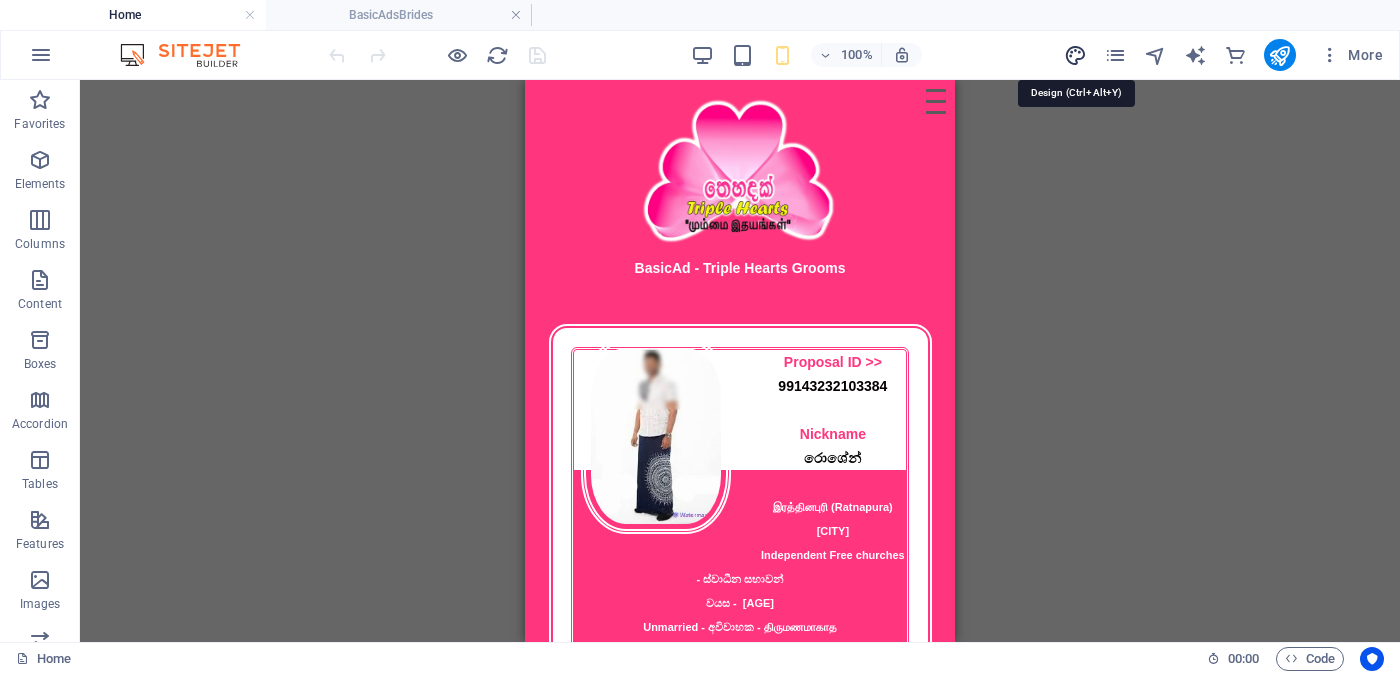 click at bounding box center [1075, 55] 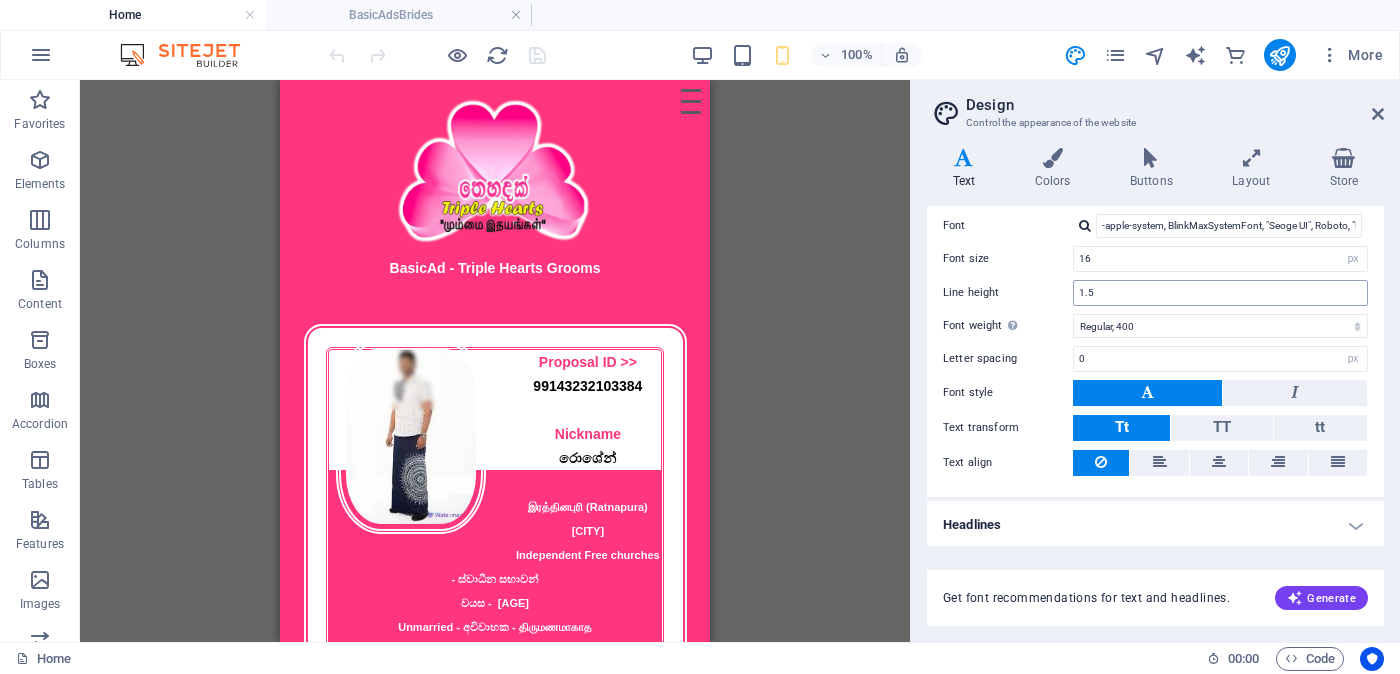 scroll, scrollTop: 0, scrollLeft: 0, axis: both 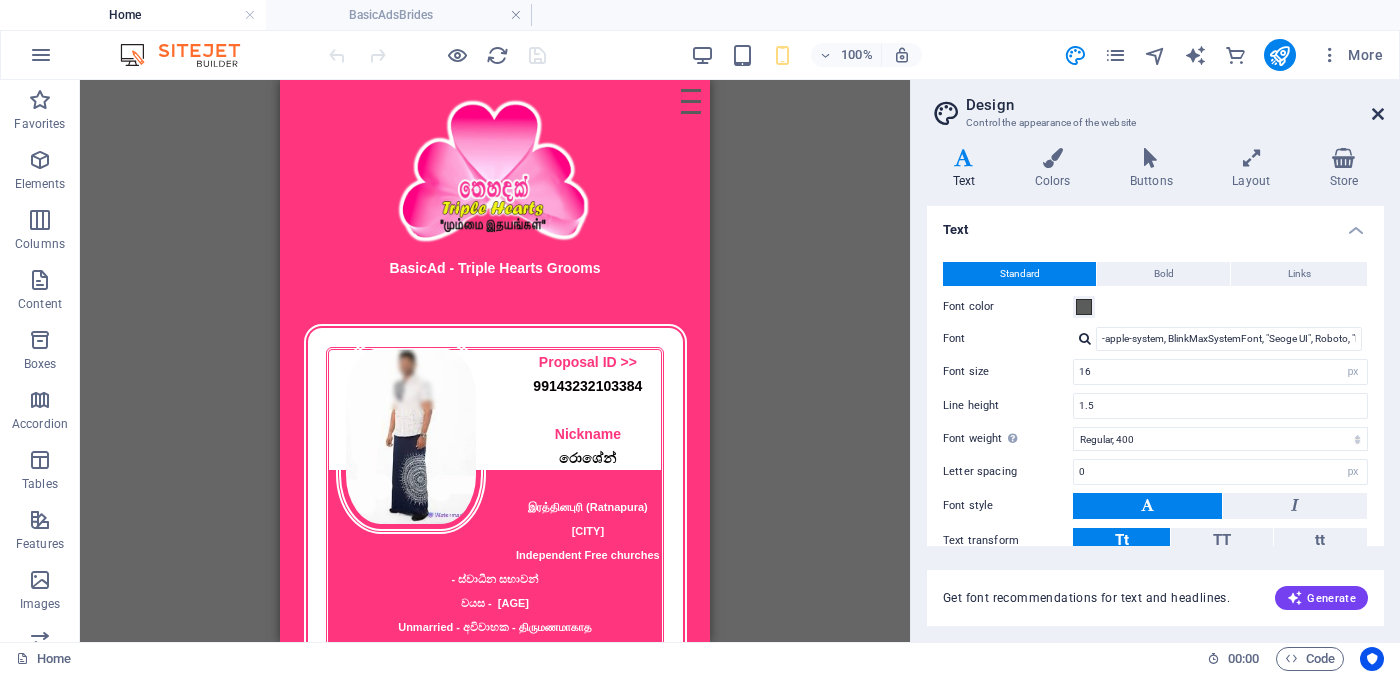 click at bounding box center [1378, 114] 